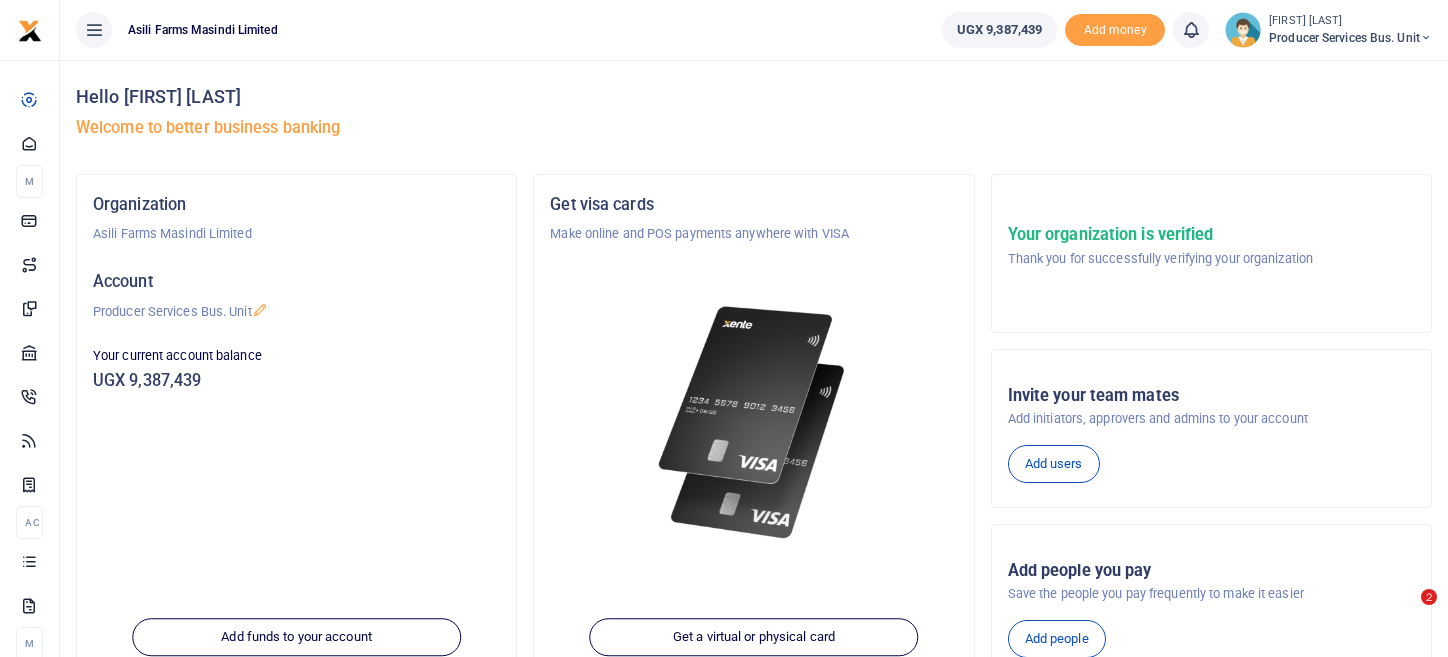scroll, scrollTop: 0, scrollLeft: 0, axis: both 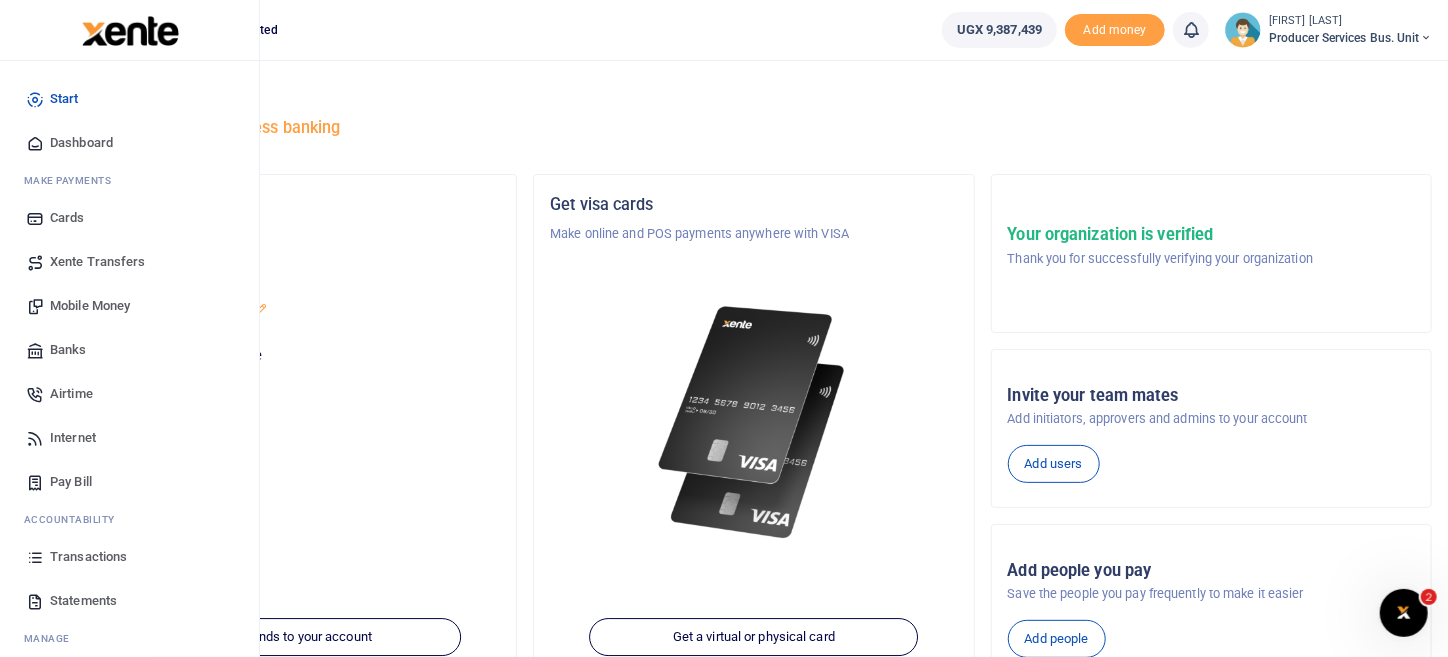 click on "Transactions" at bounding box center [88, 557] 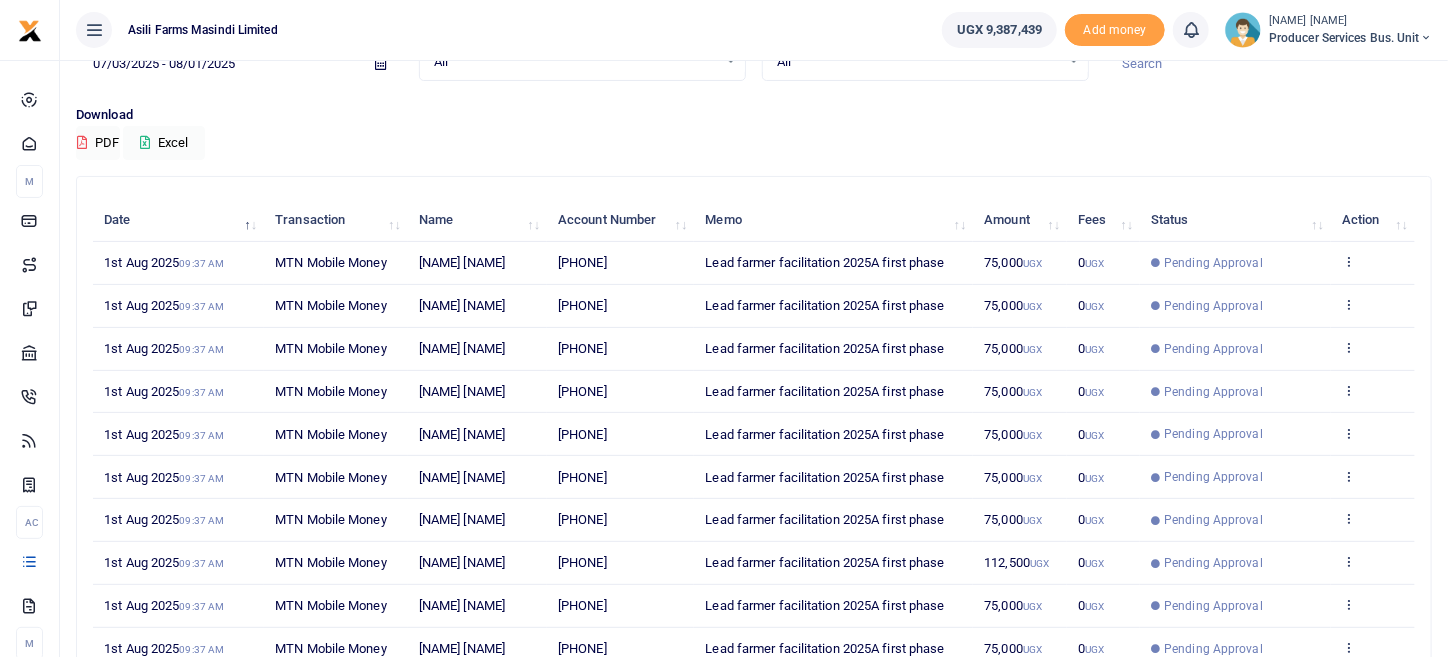 scroll, scrollTop: 0, scrollLeft: 0, axis: both 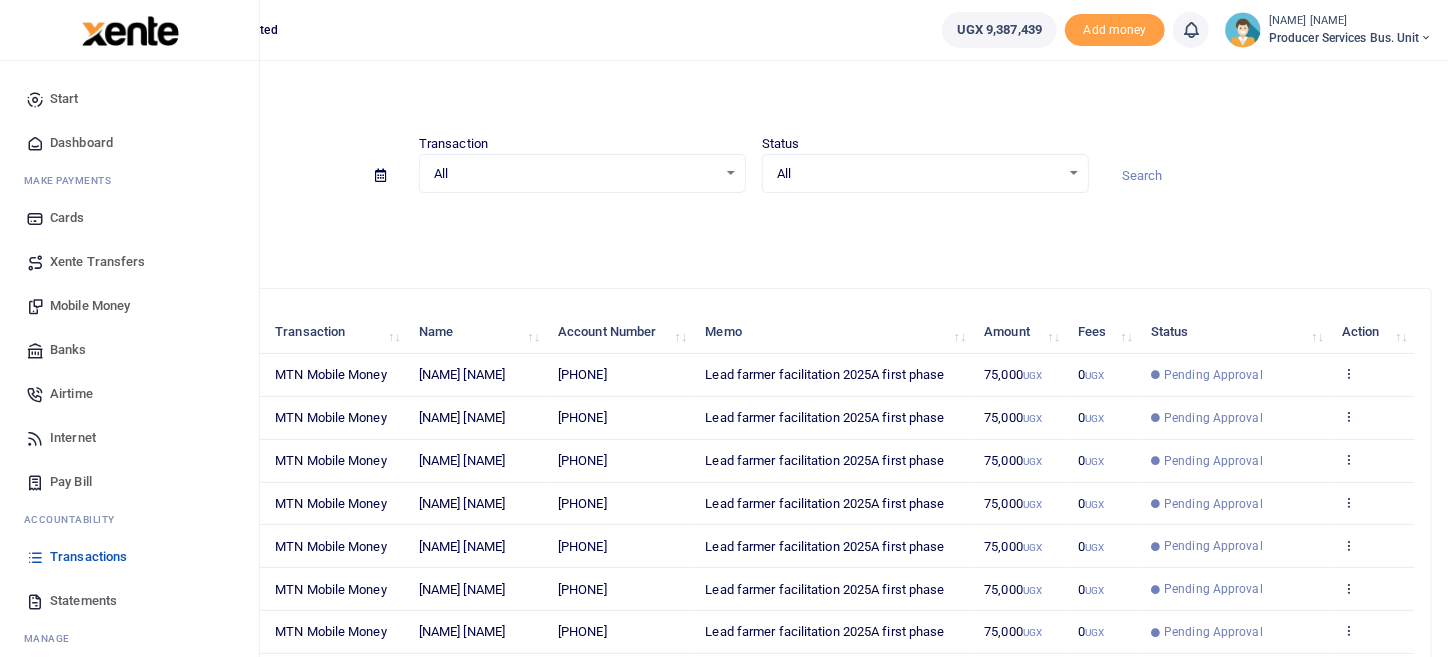 drag, startPoint x: 113, startPoint y: 304, endPoint x: 126, endPoint y: 303, distance: 13.038404 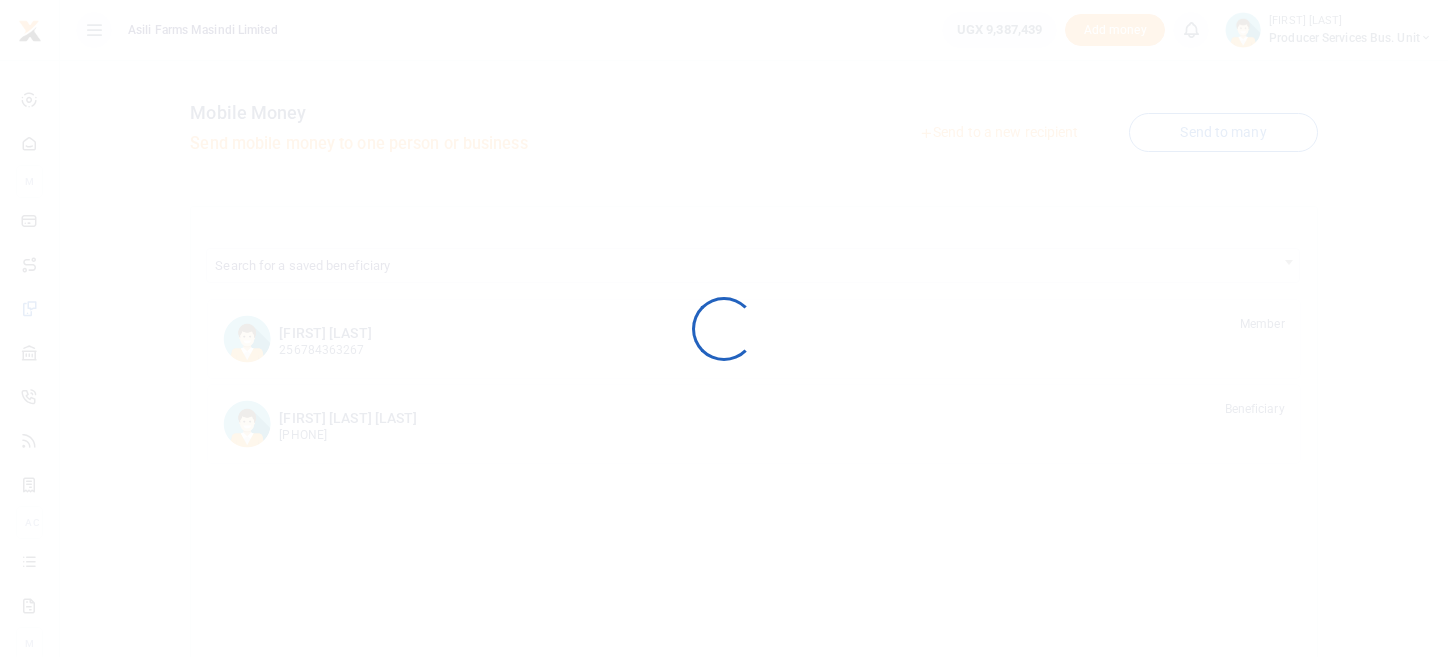 scroll, scrollTop: 0, scrollLeft: 0, axis: both 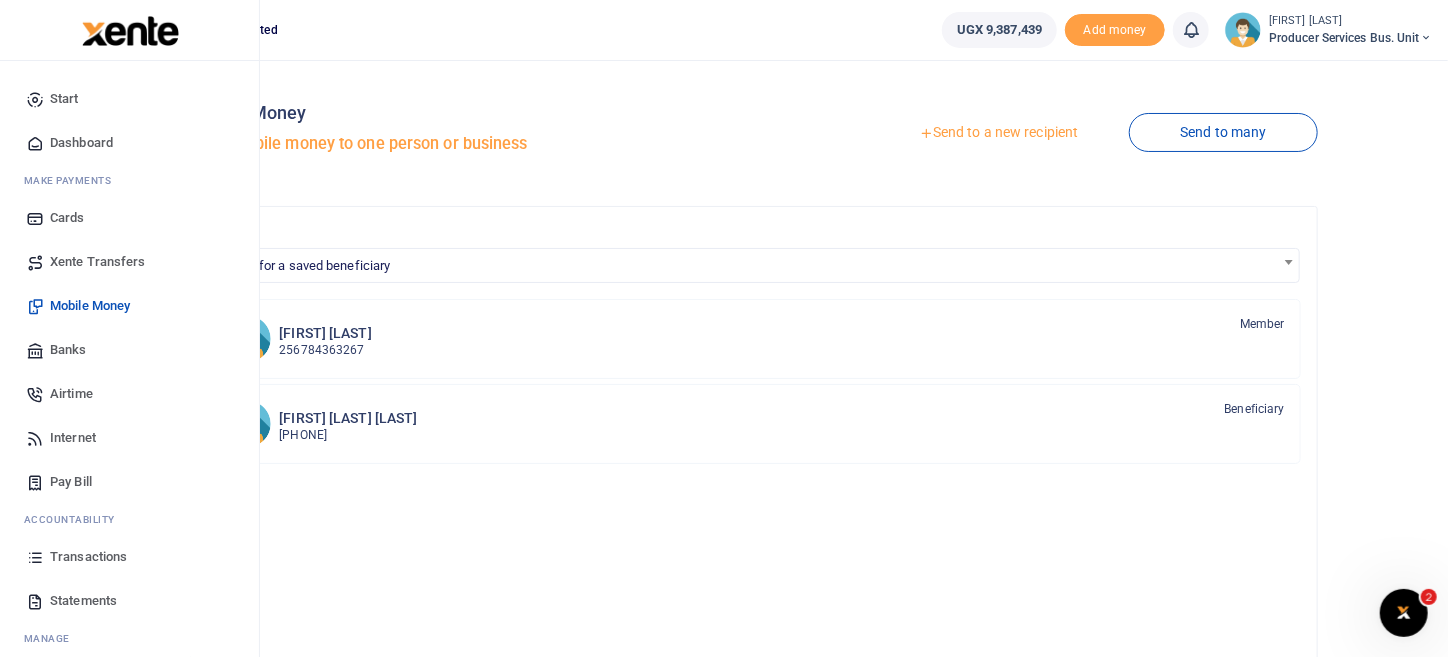 click on "Mobile Money" at bounding box center [90, 306] 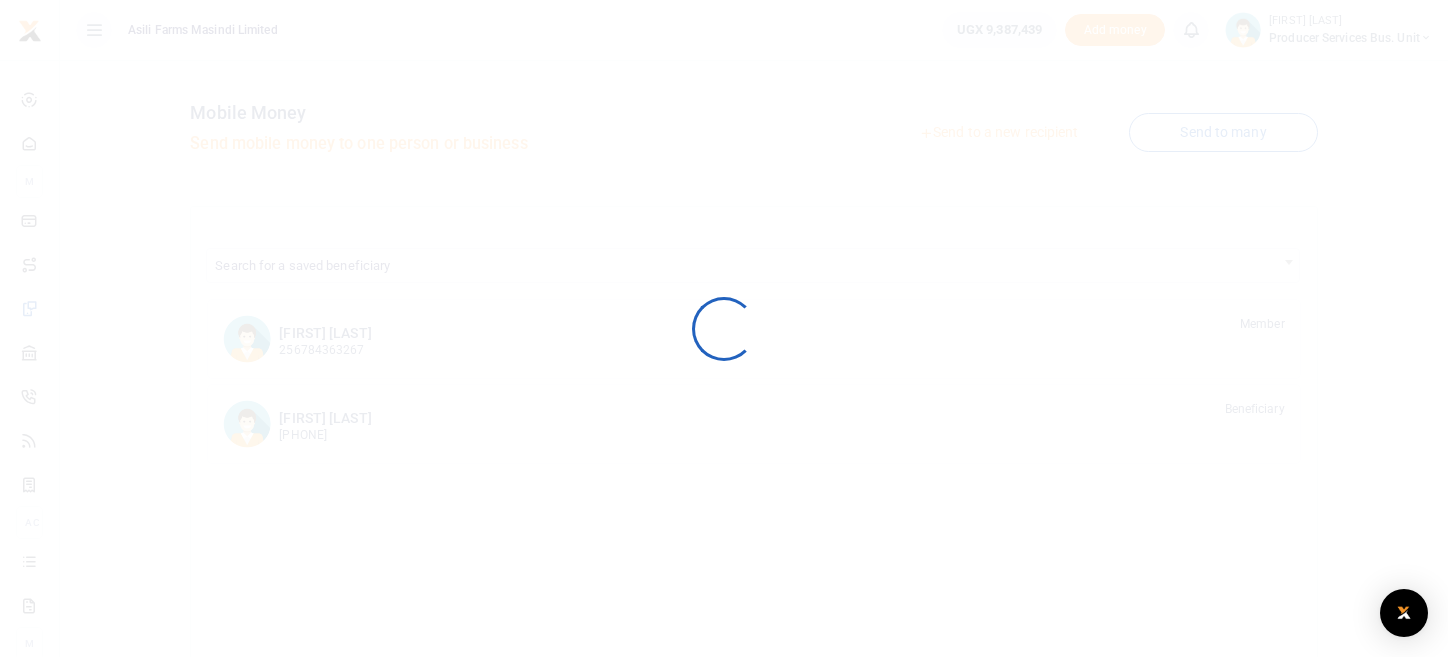 scroll, scrollTop: 0, scrollLeft: 0, axis: both 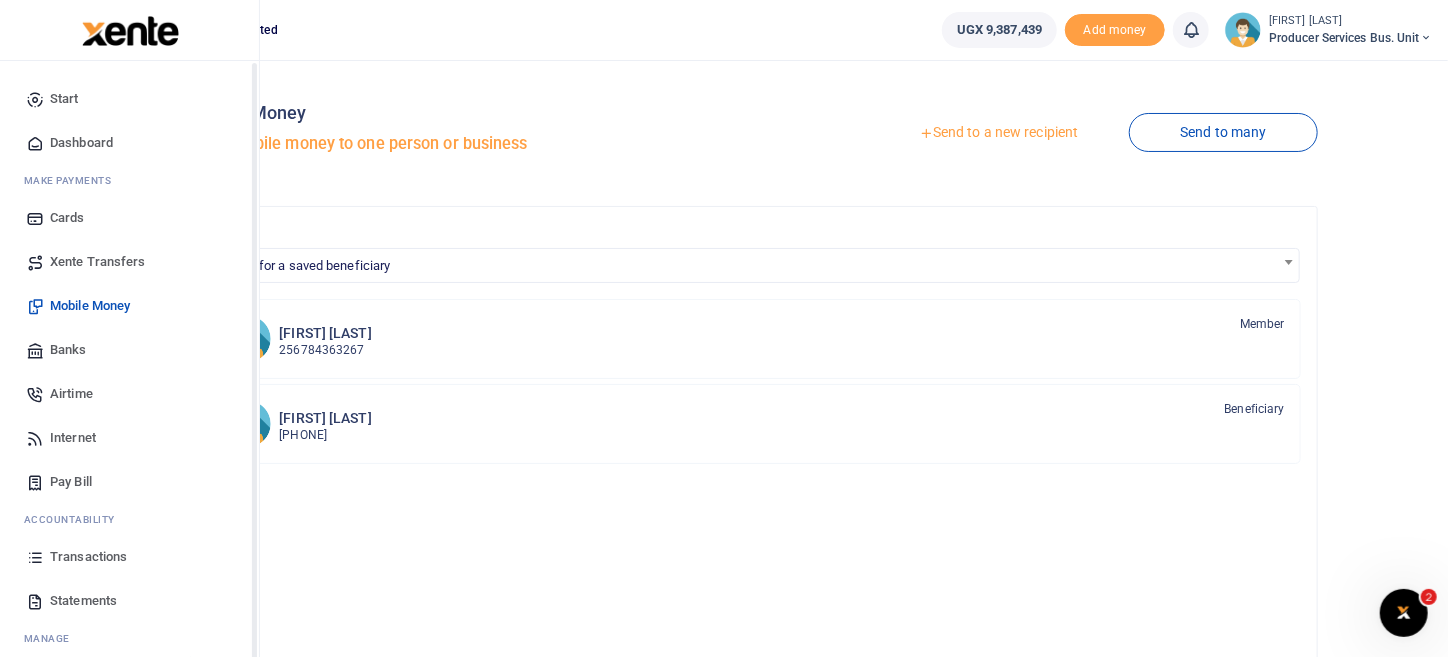 click on "Mobile Money" at bounding box center (90, 306) 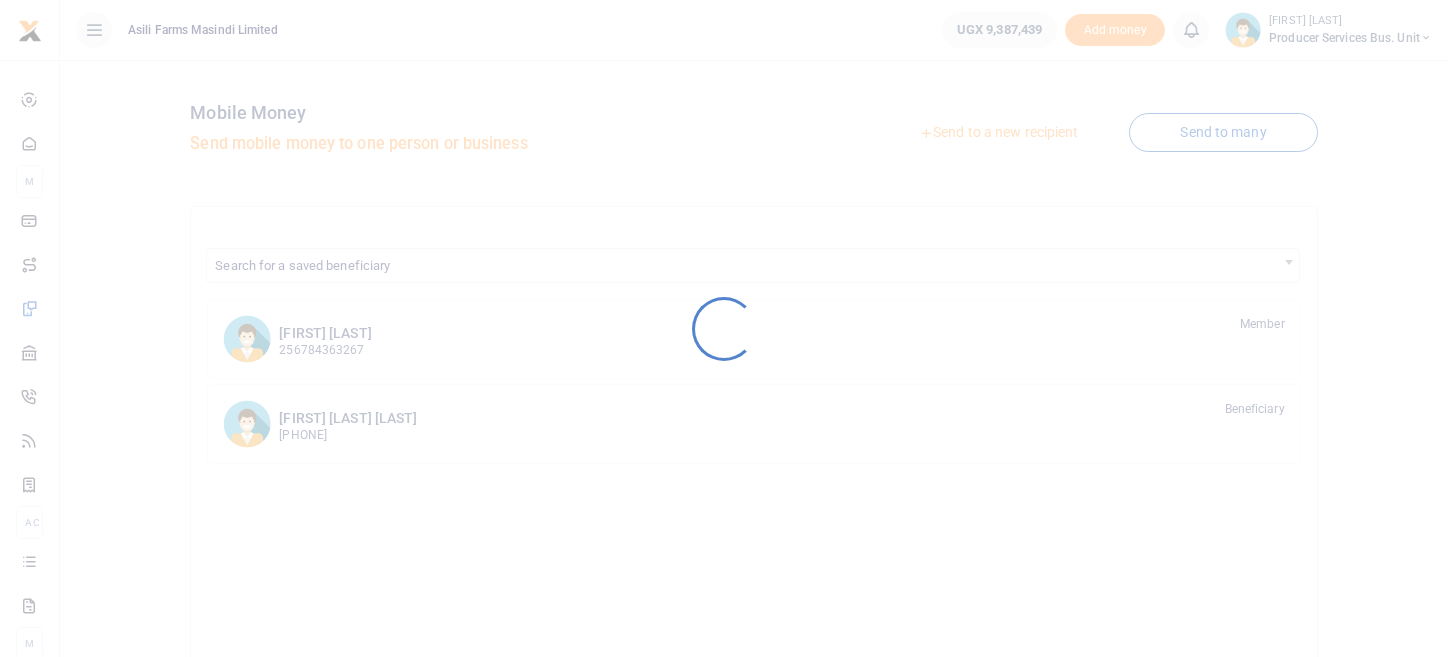 scroll, scrollTop: 0, scrollLeft: 0, axis: both 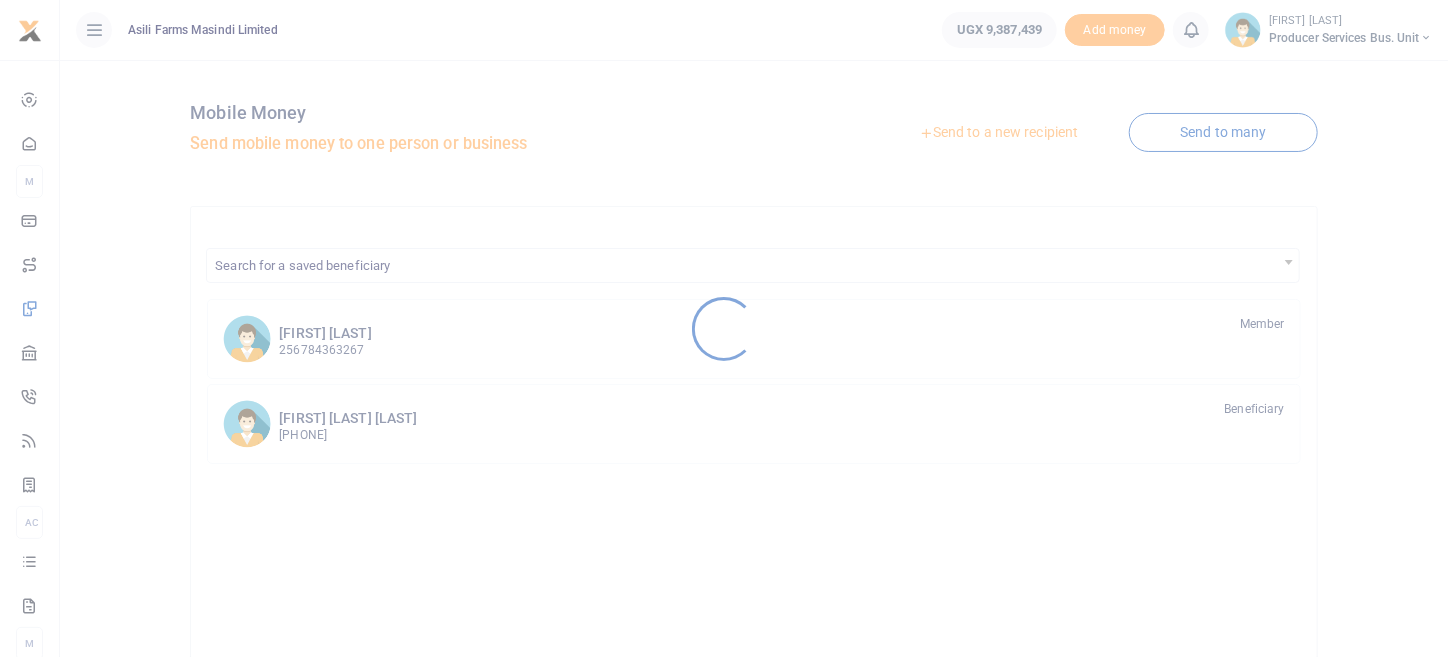click at bounding box center [724, 328] 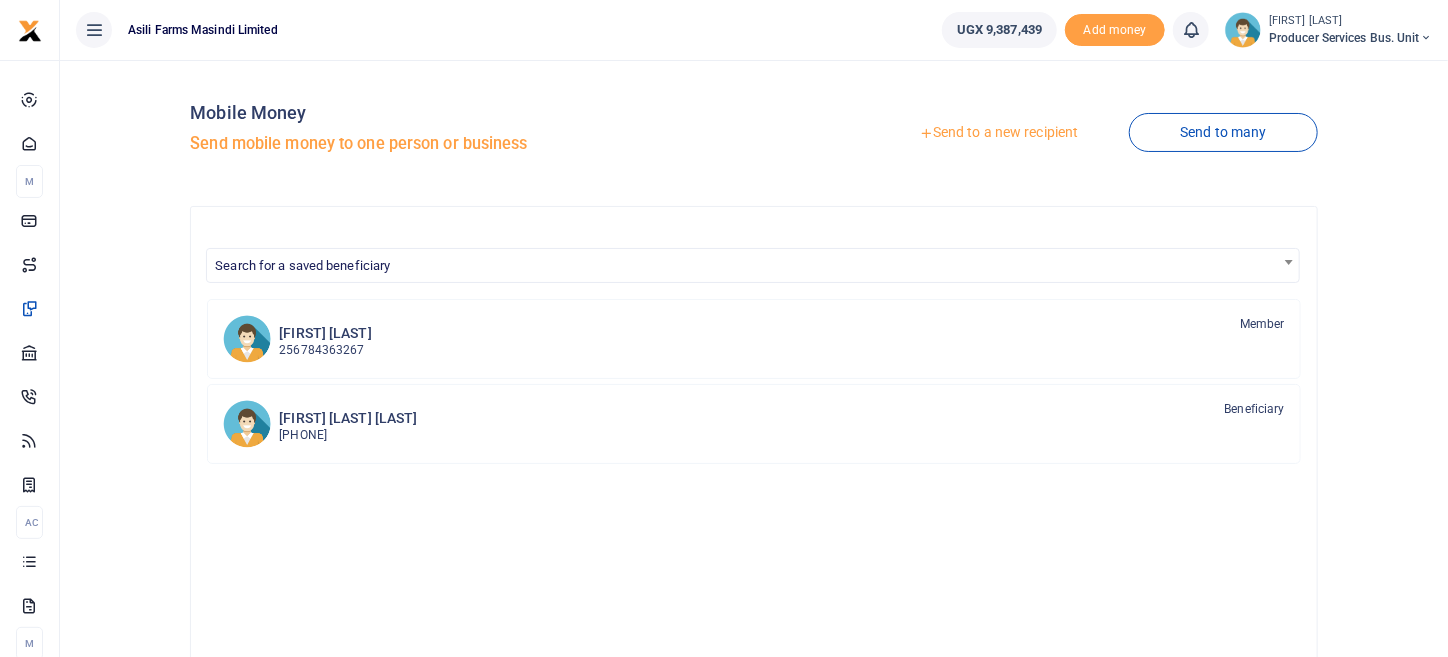 click on "Send to a new recipient" at bounding box center (998, 133) 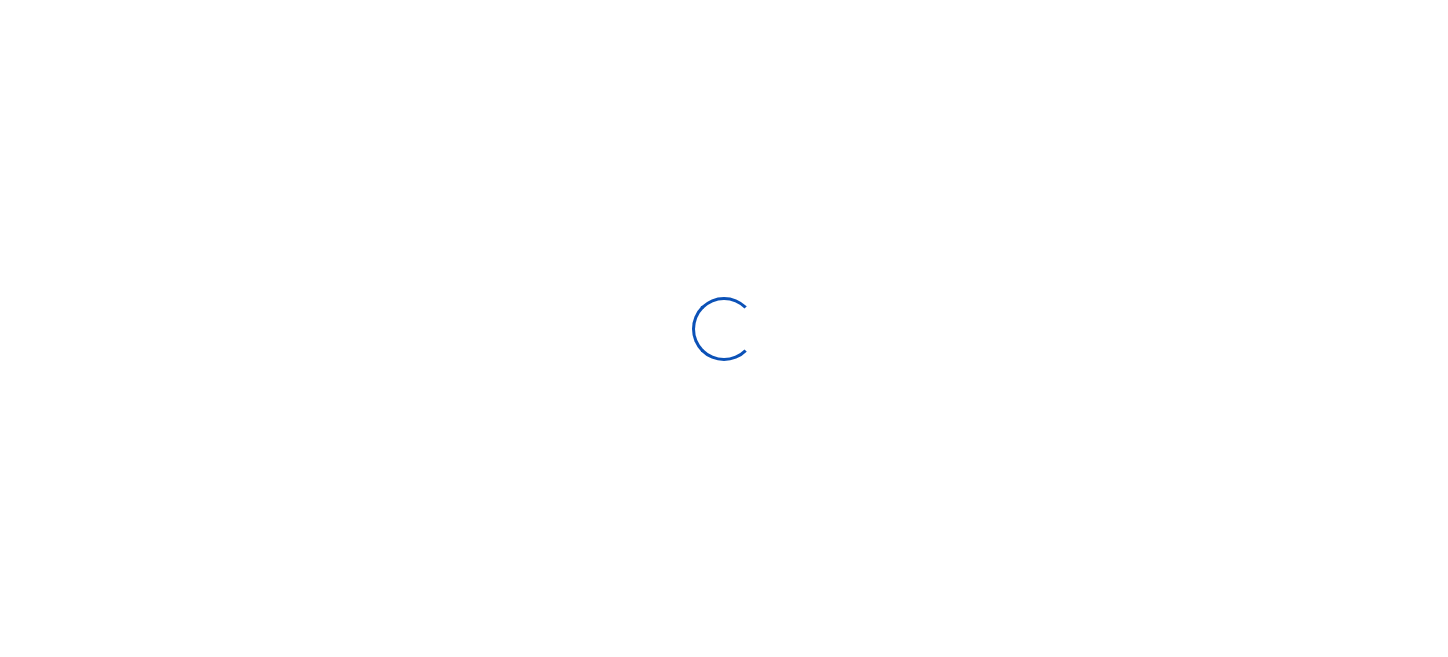 select 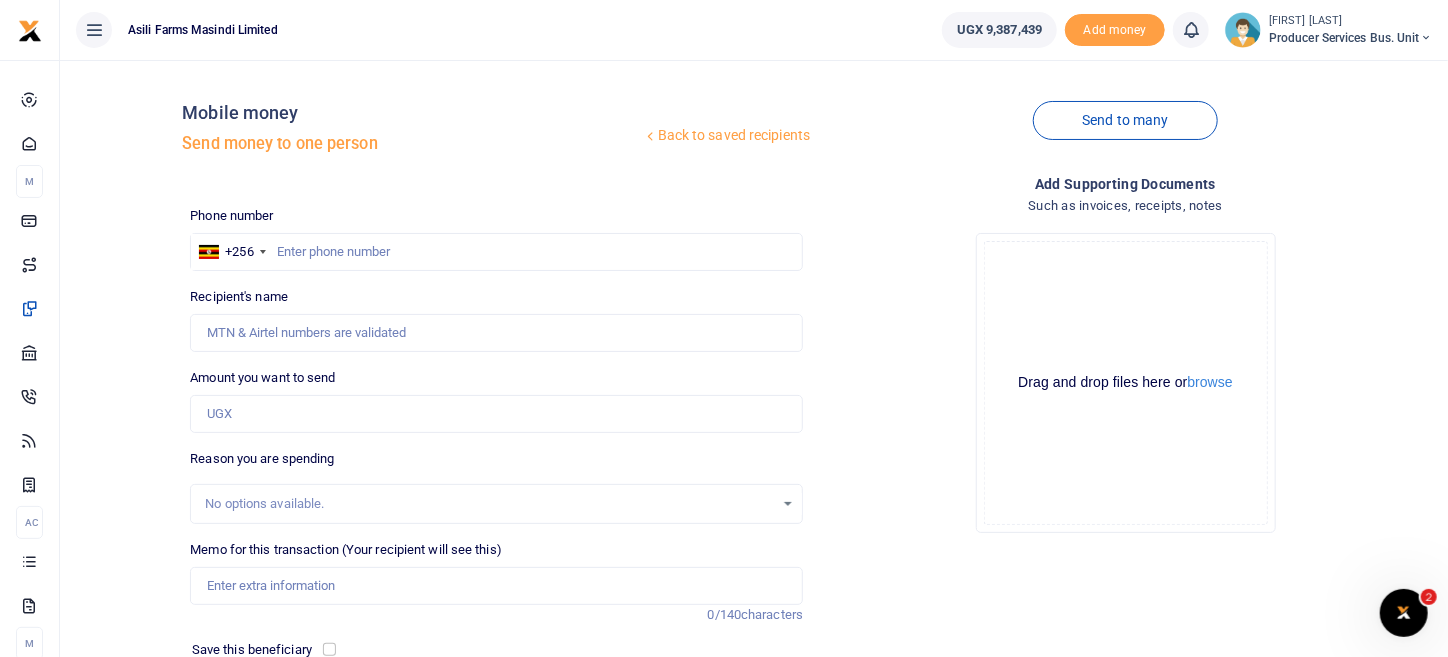 scroll, scrollTop: 0, scrollLeft: 0, axis: both 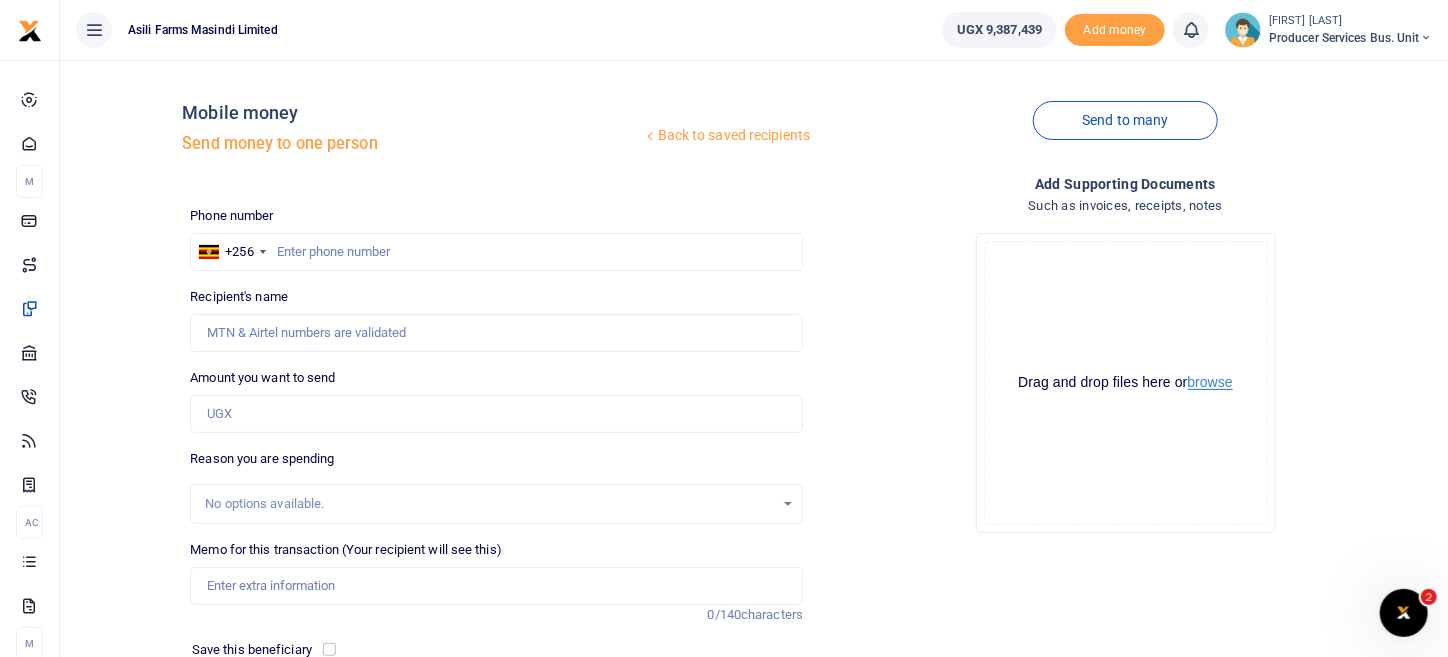 click on "browse" at bounding box center (1210, 382) 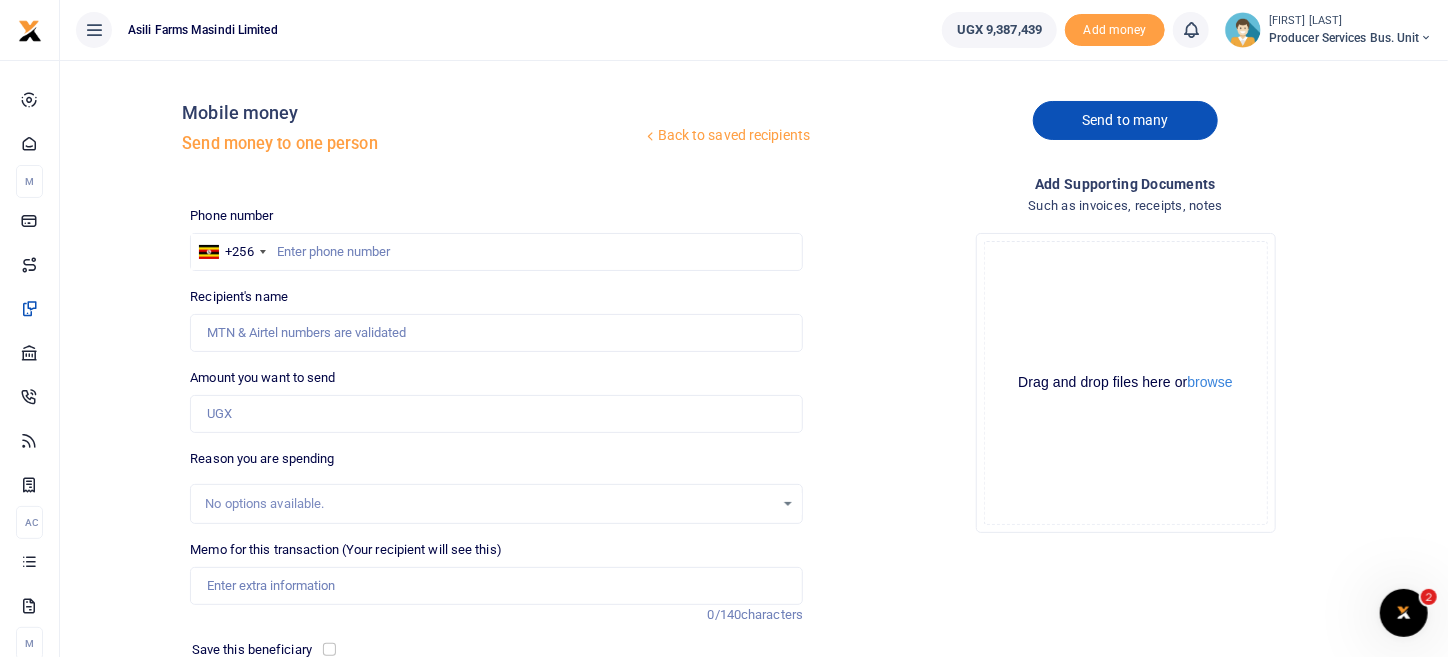 click on "Send to many" at bounding box center [1125, 120] 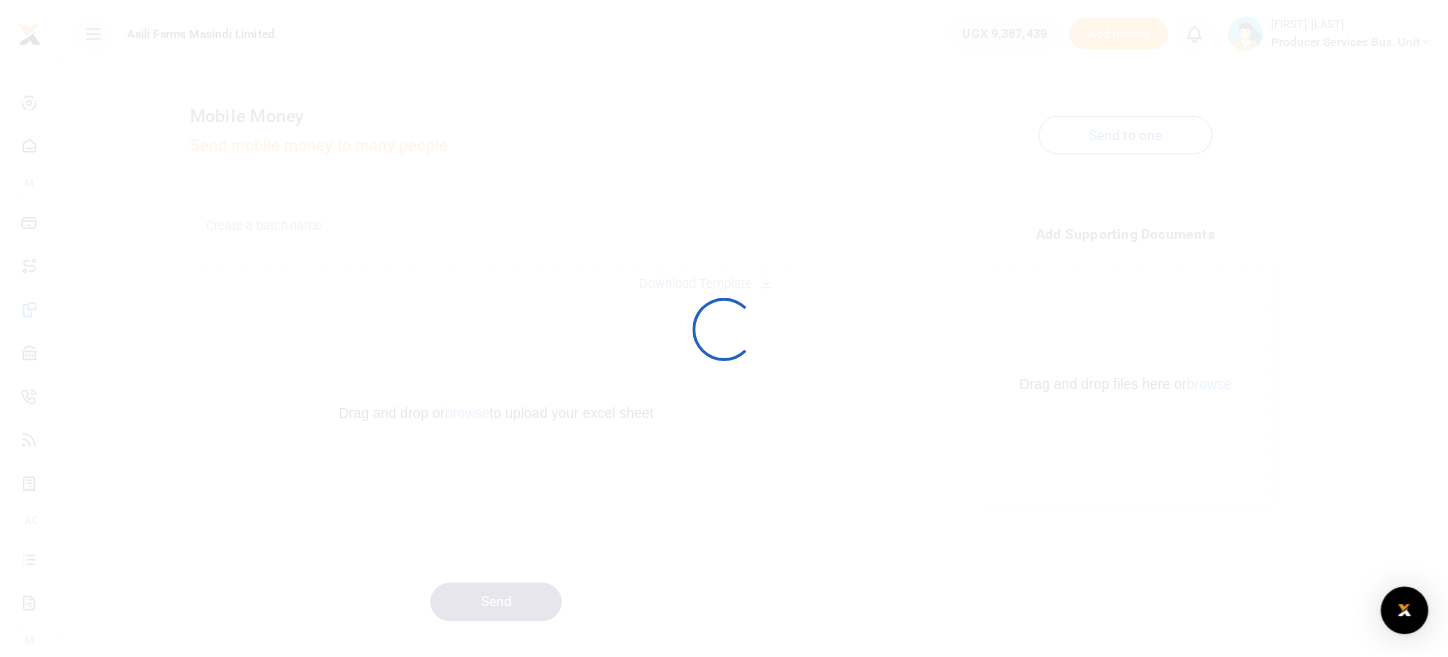 scroll, scrollTop: 0, scrollLeft: 0, axis: both 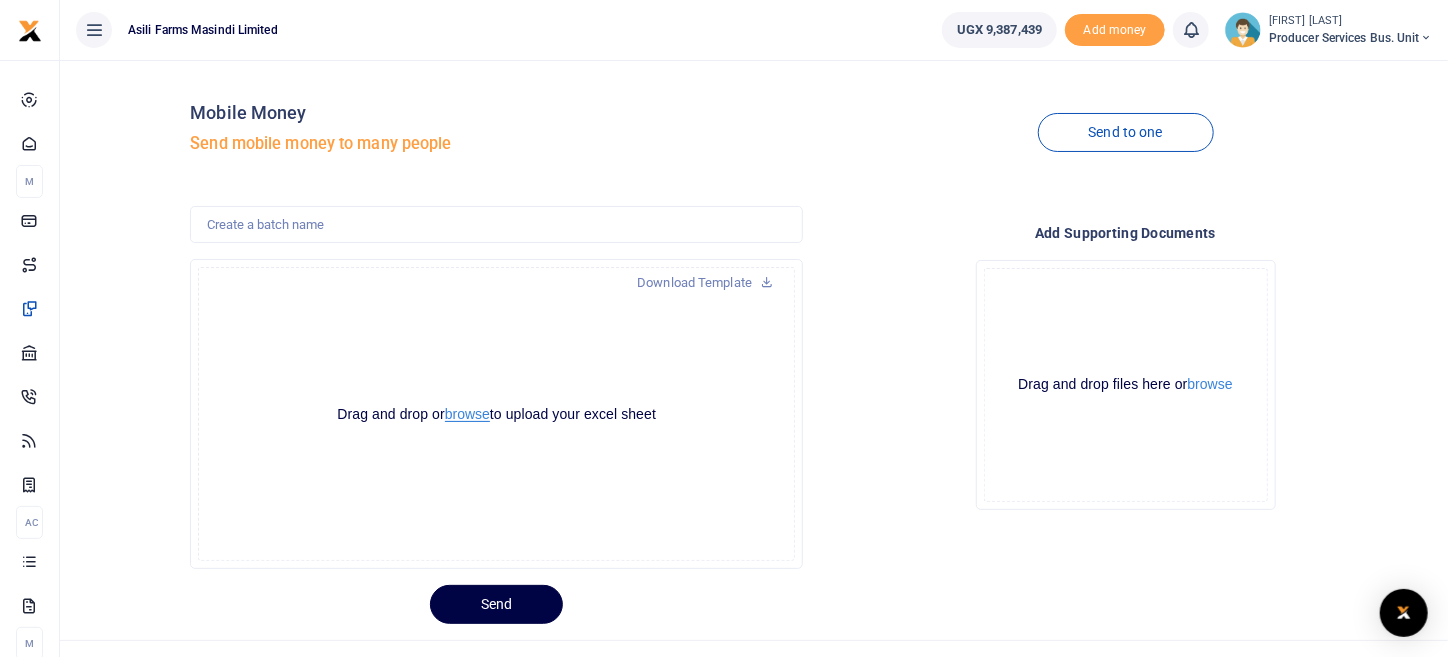 click on "browse" at bounding box center [467, 414] 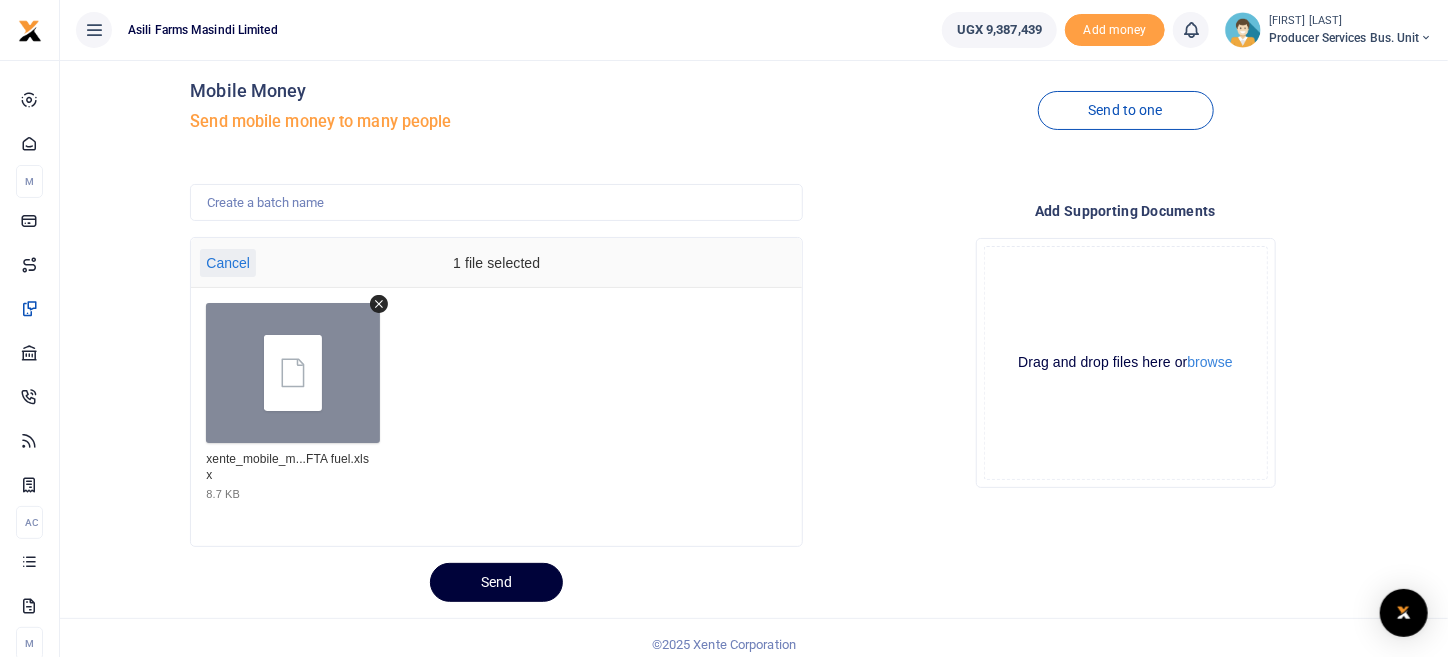 scroll, scrollTop: 34, scrollLeft: 0, axis: vertical 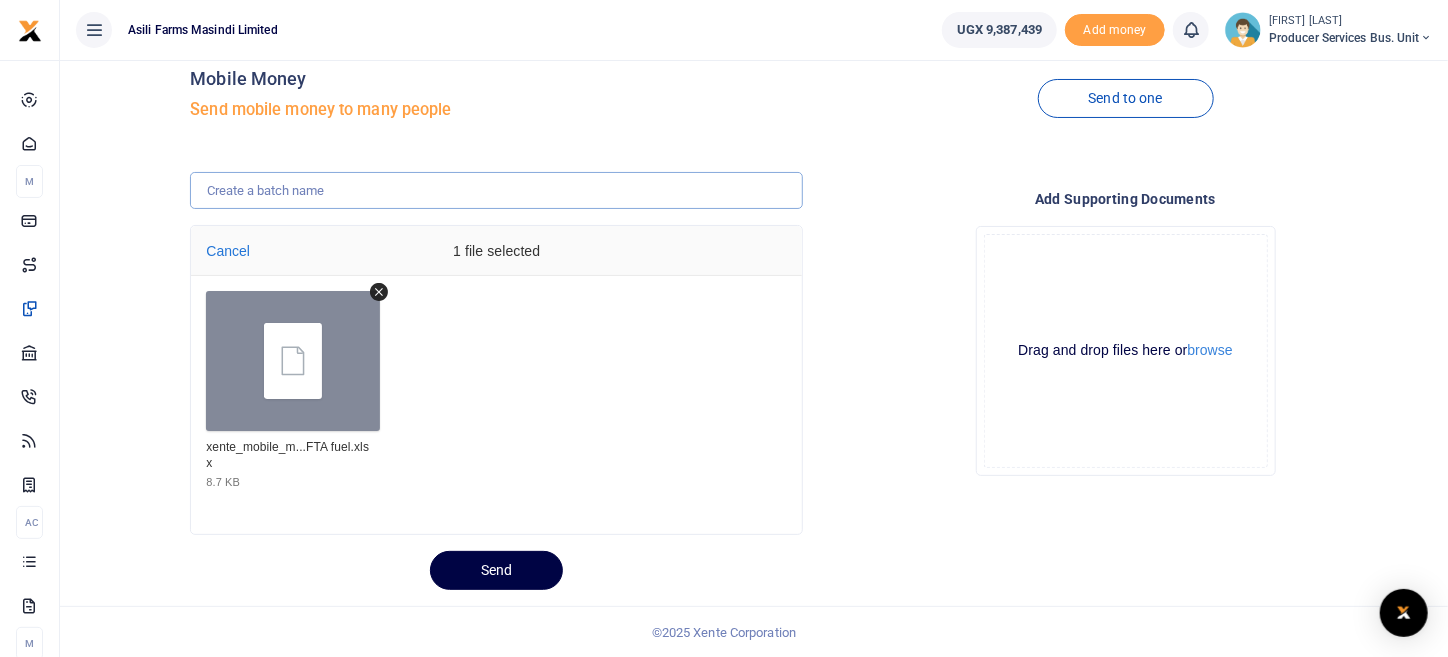 click at bounding box center [496, 191] 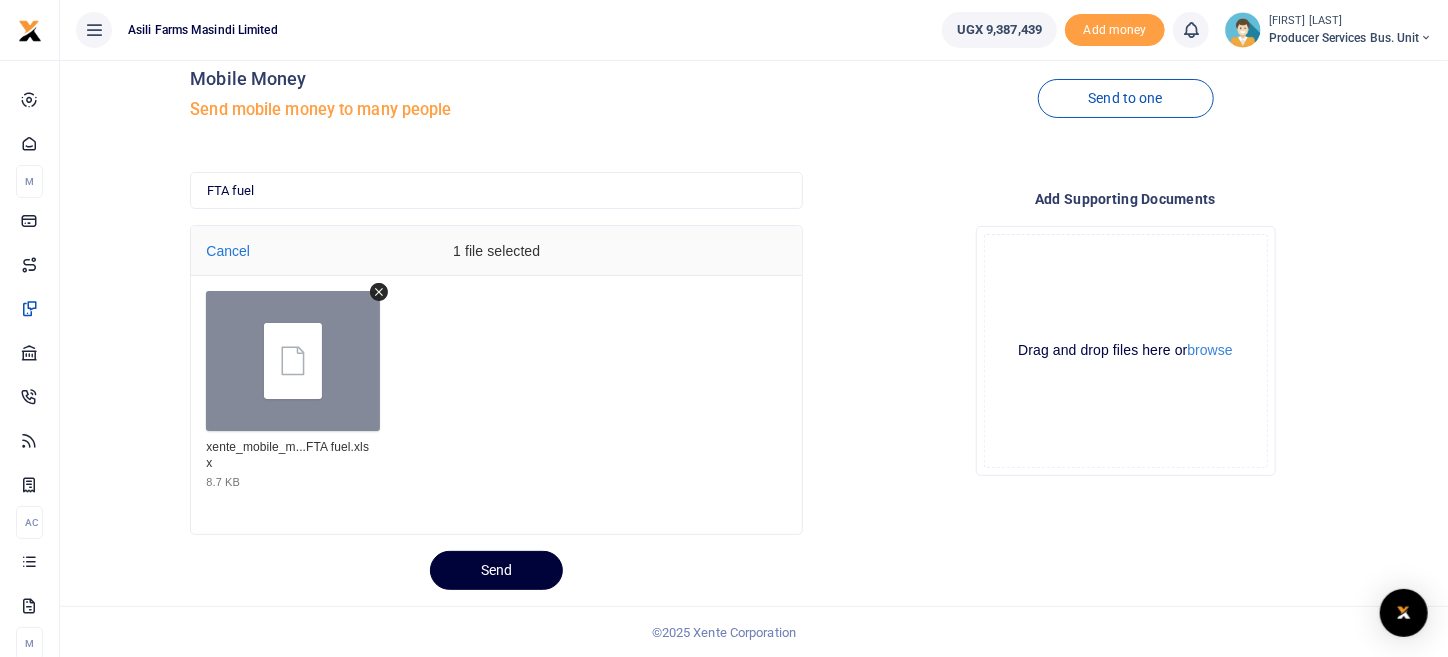 click on "Send" at bounding box center (496, 570) 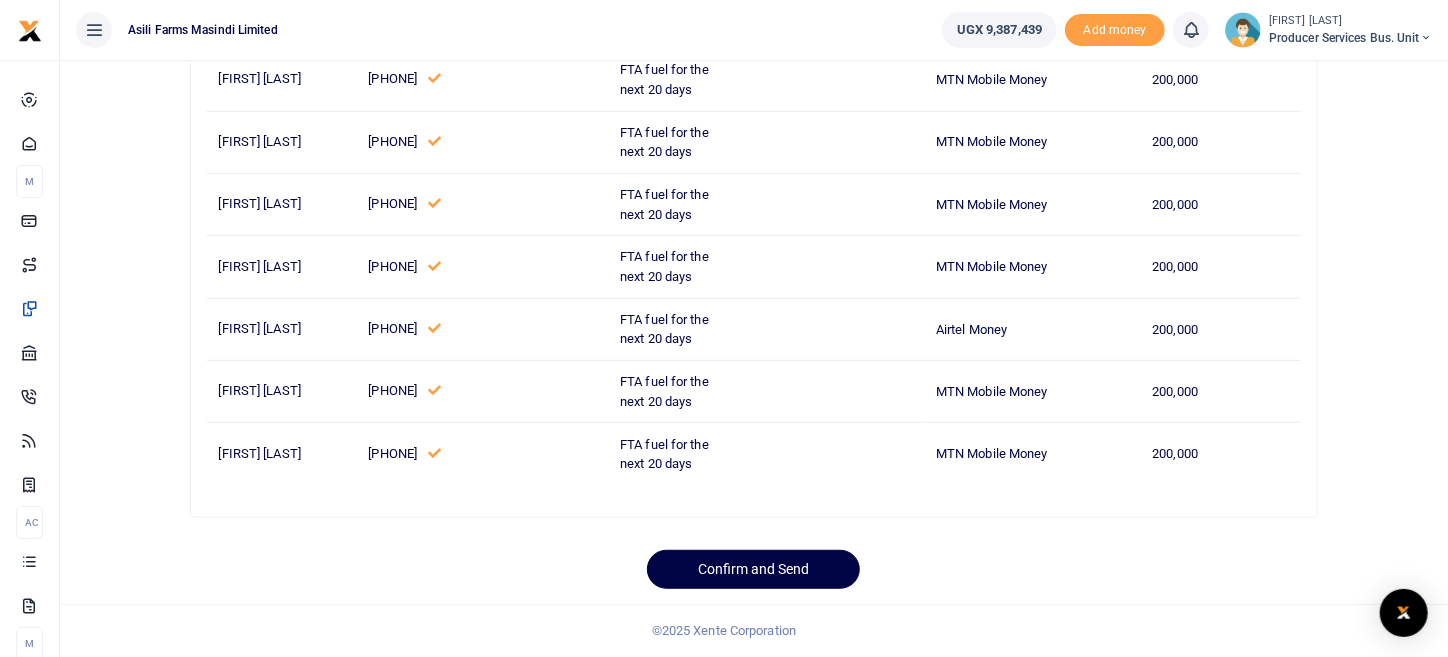 scroll, scrollTop: 356, scrollLeft: 0, axis: vertical 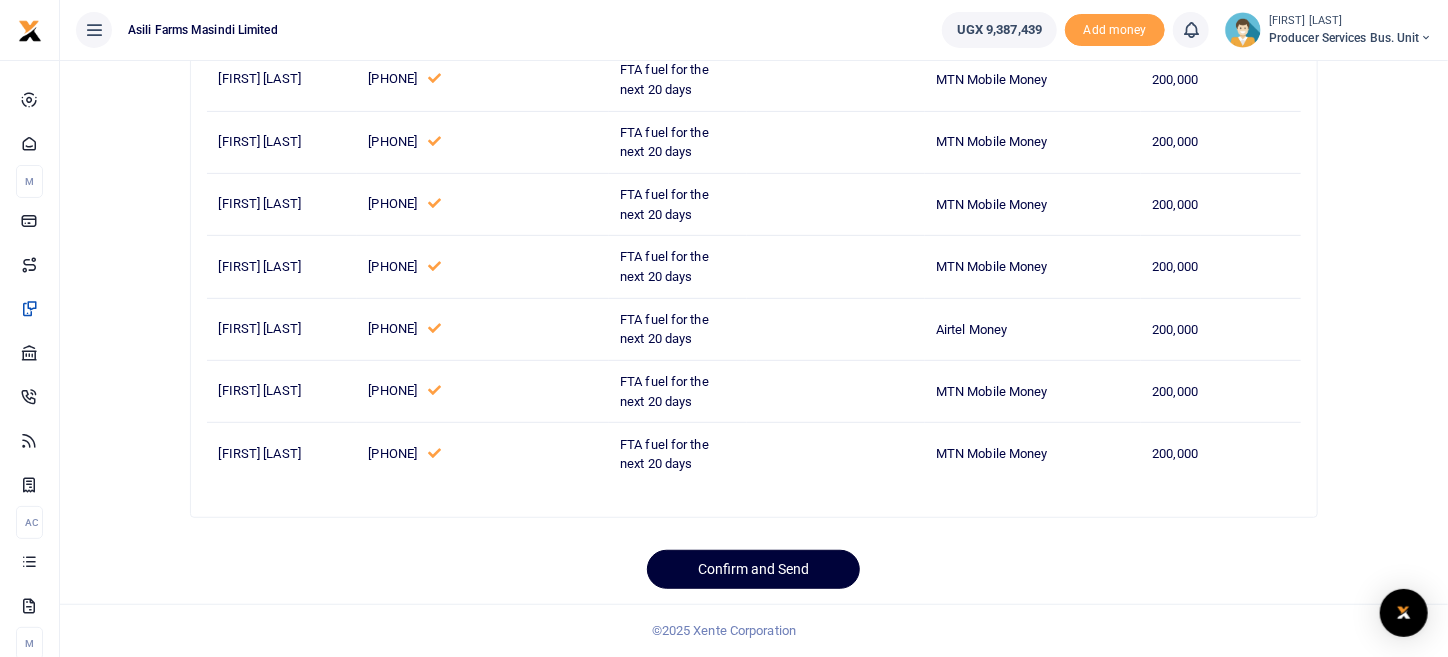 click on "Confirm and Send" at bounding box center [753, 569] 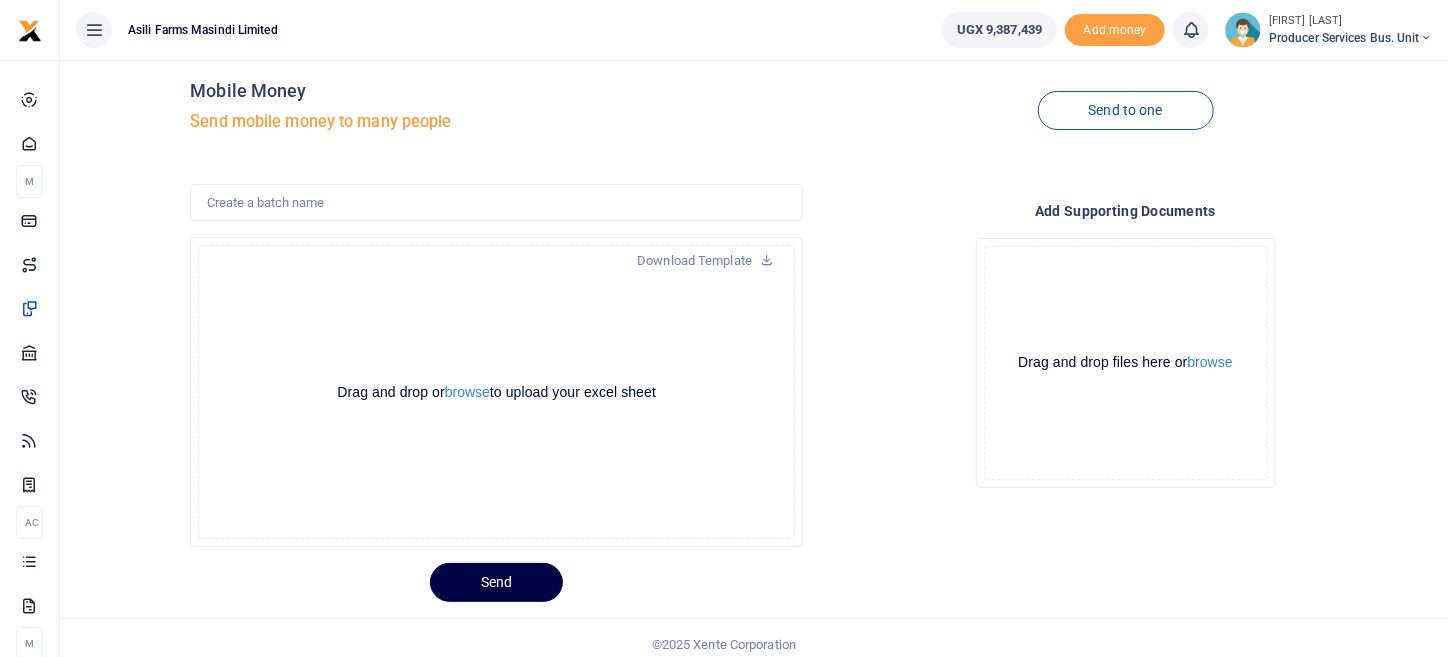 scroll, scrollTop: 34, scrollLeft: 0, axis: vertical 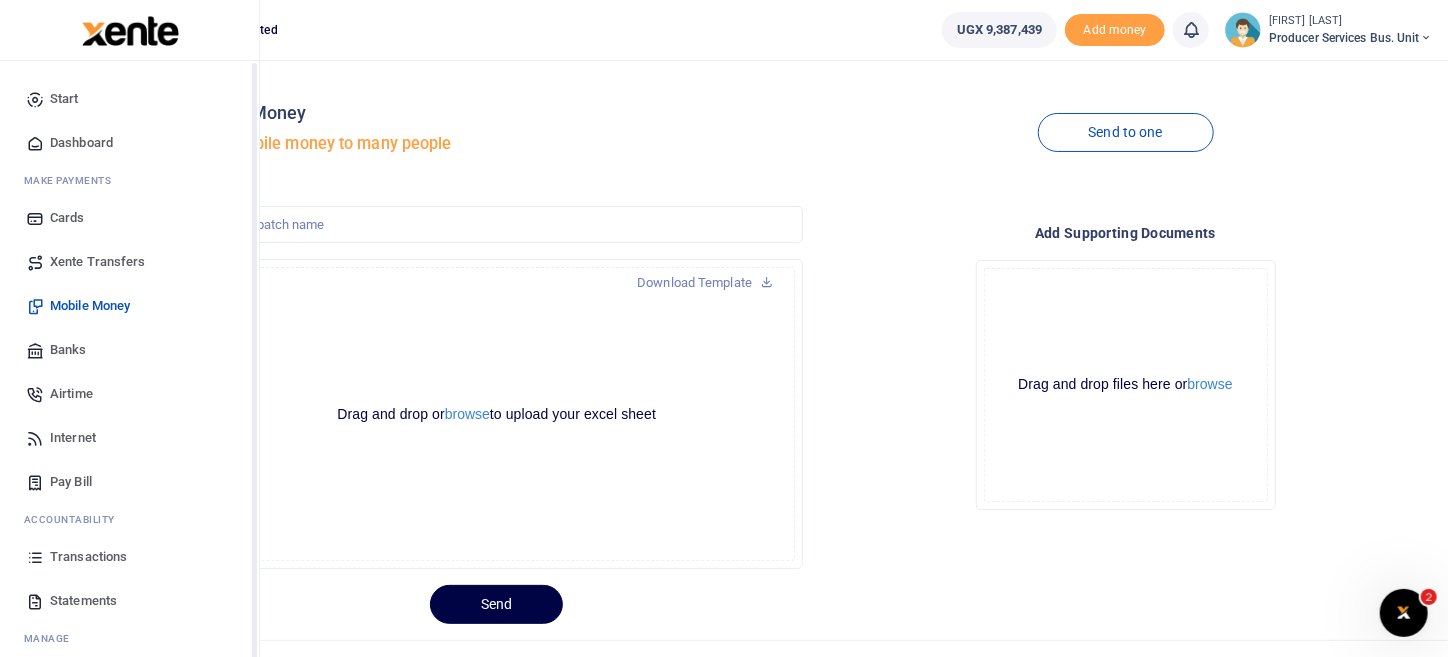 click on "Transactions" at bounding box center (88, 557) 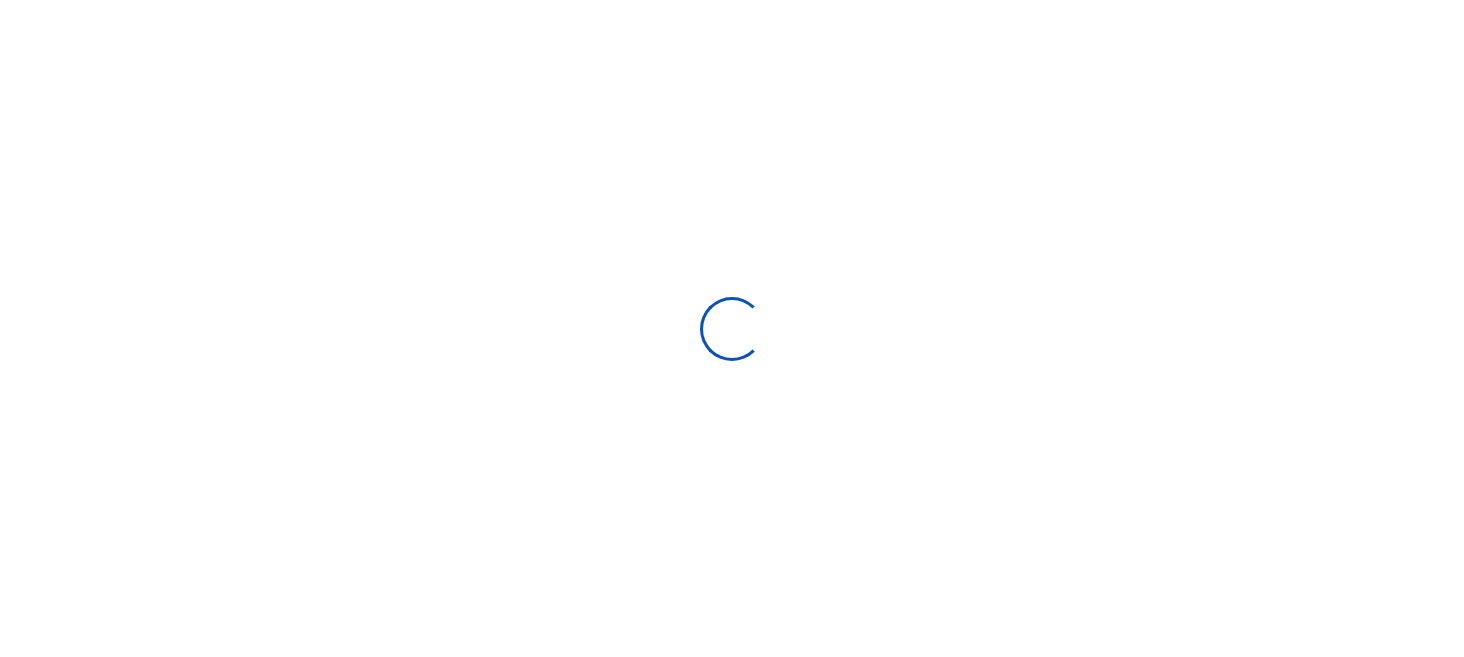 select 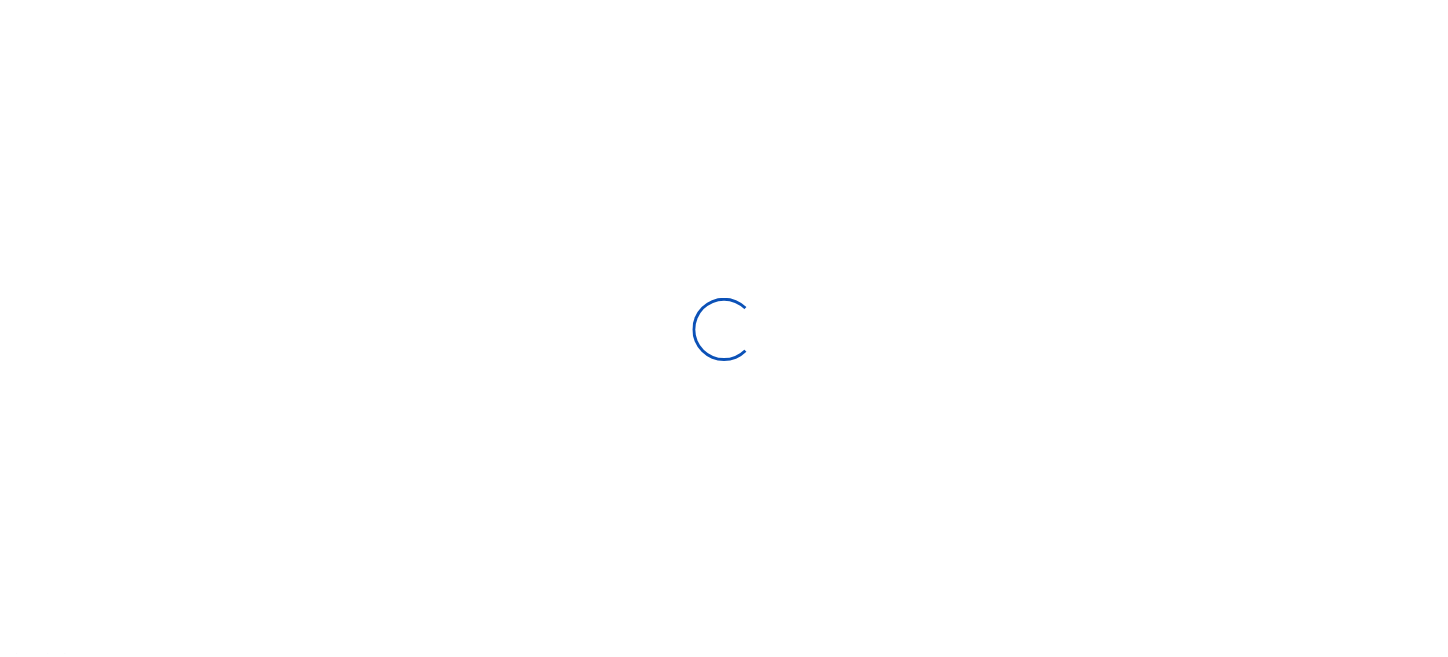 scroll, scrollTop: 0, scrollLeft: 0, axis: both 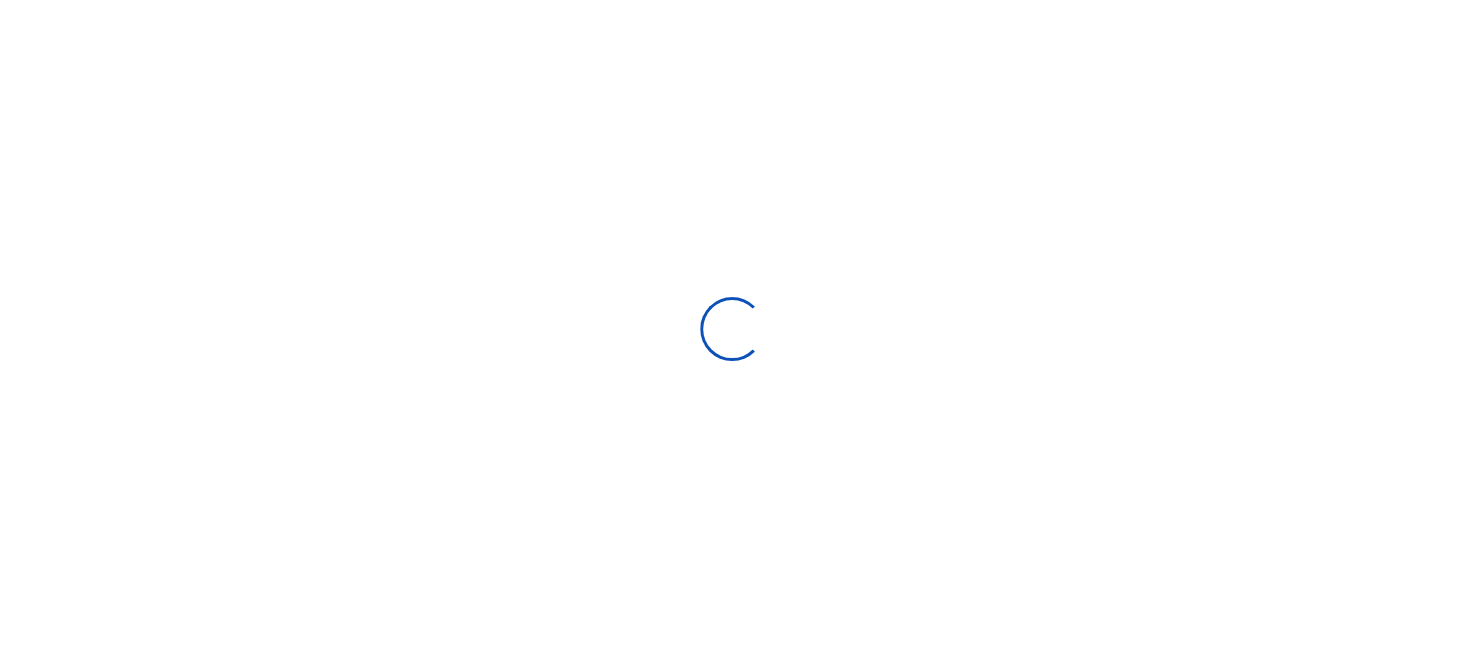 type on "07/03/2025 - 08/01/2025" 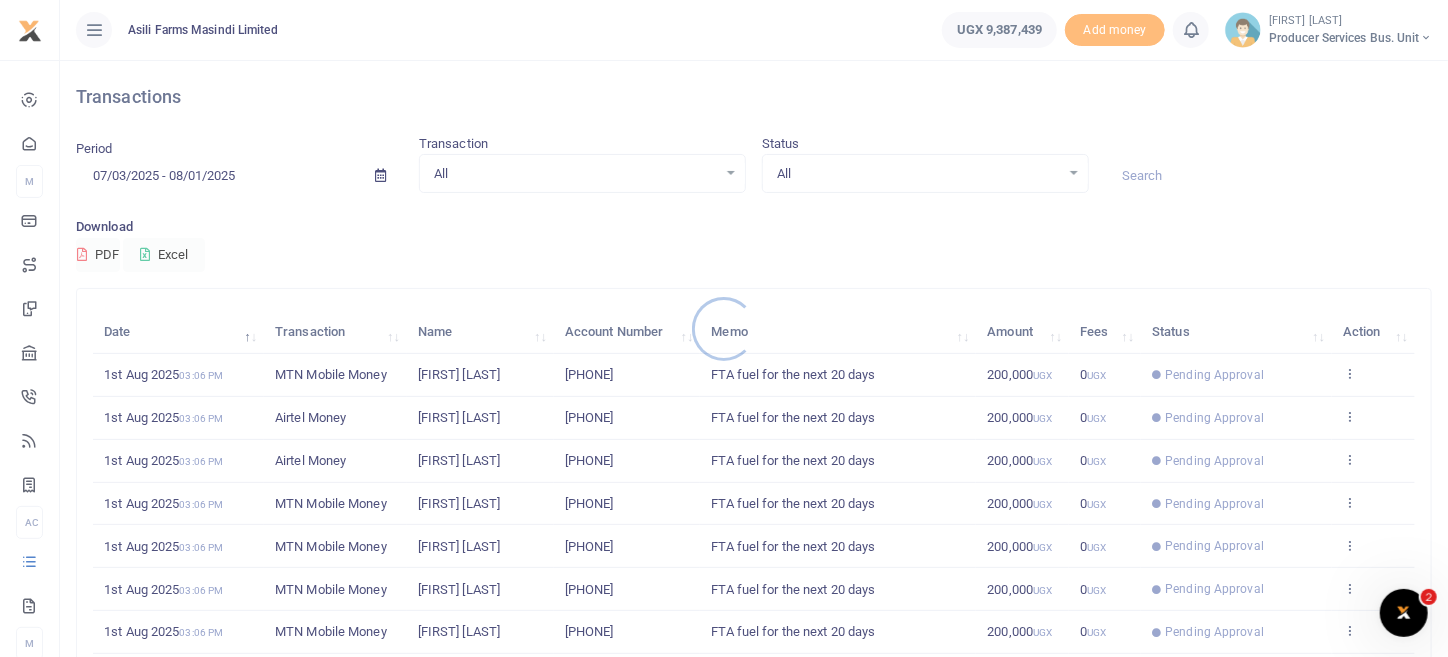 scroll, scrollTop: 0, scrollLeft: 0, axis: both 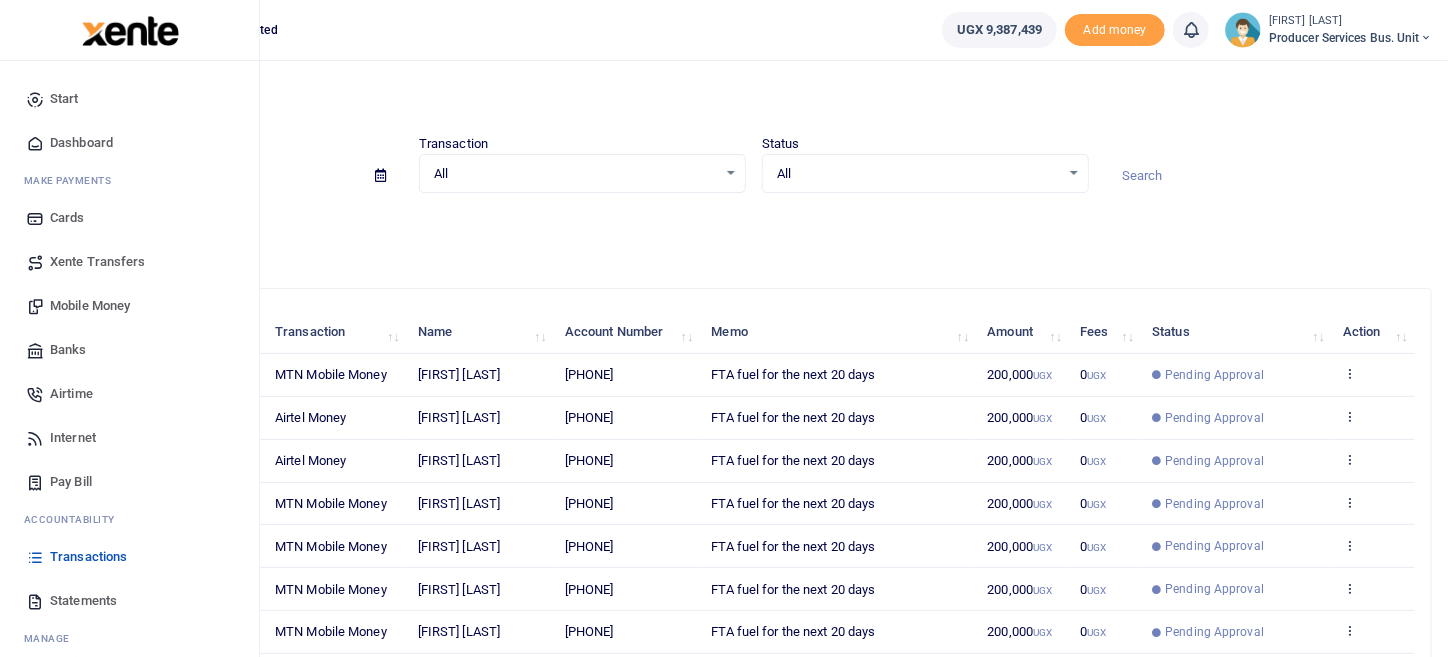click on "Mobile Money" at bounding box center [90, 306] 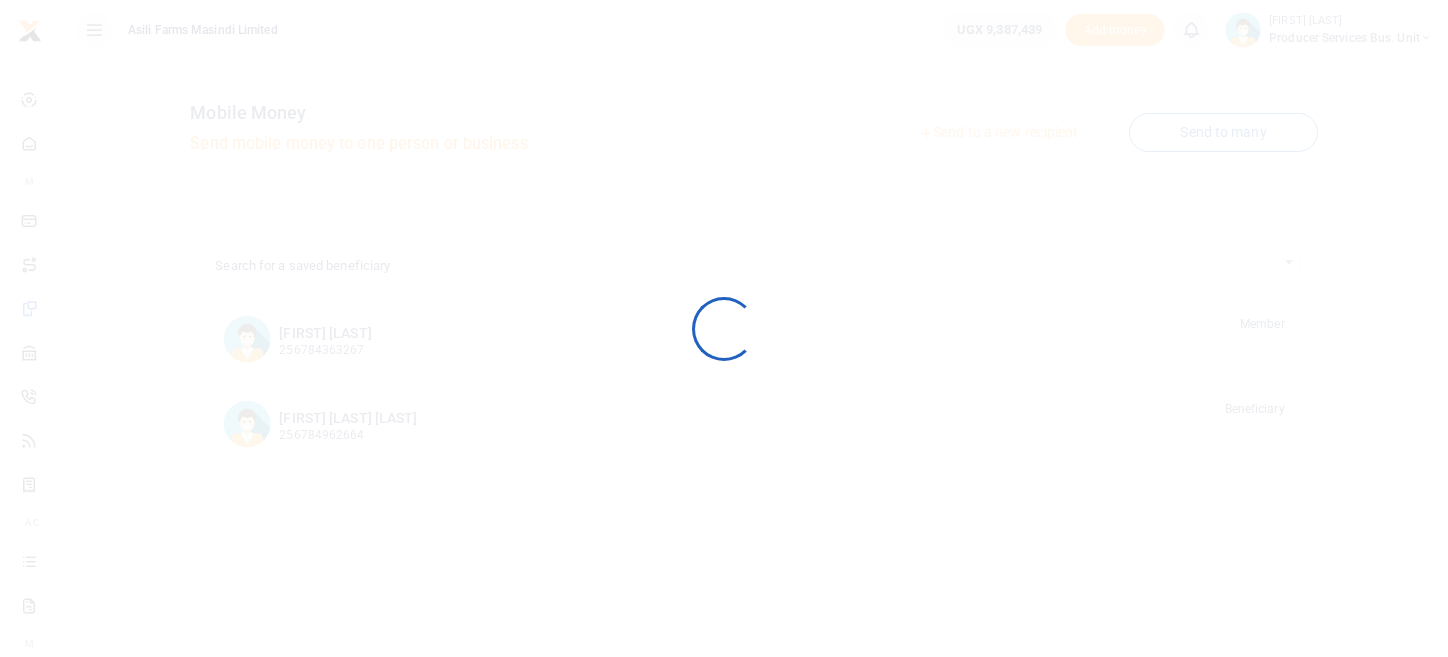 scroll, scrollTop: 0, scrollLeft: 0, axis: both 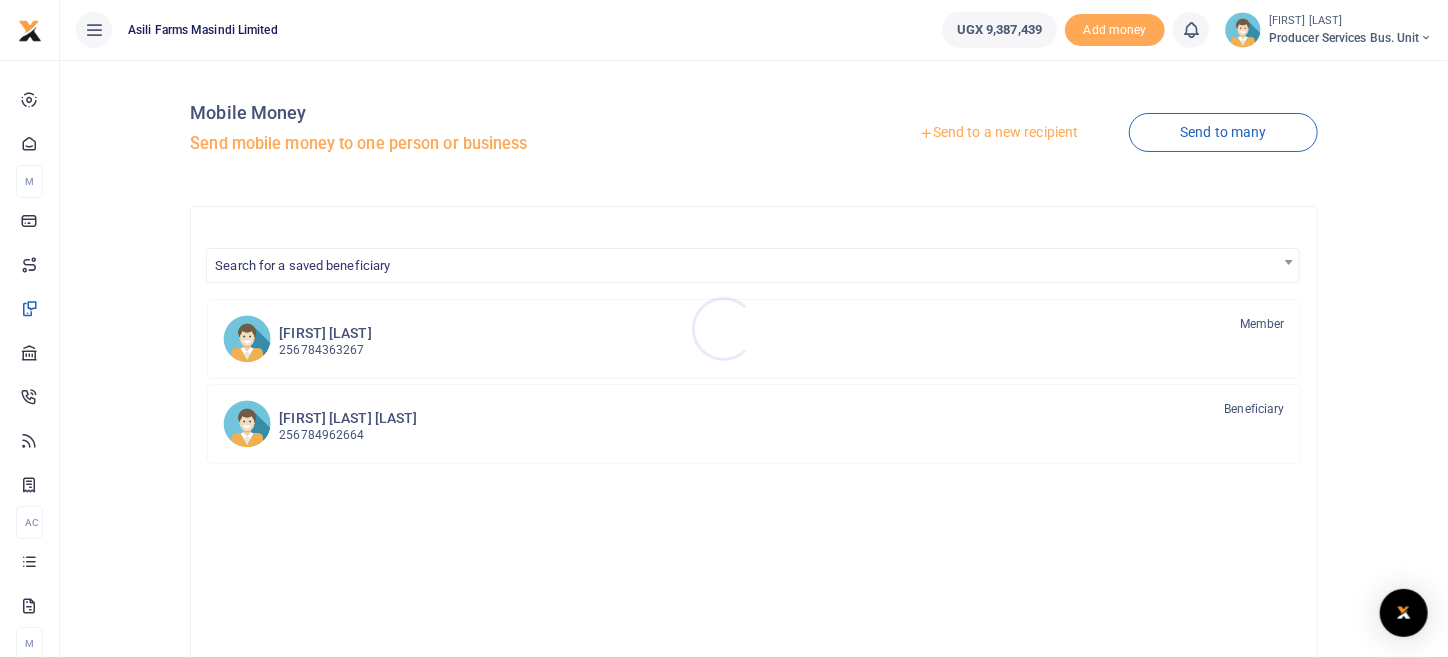 click at bounding box center [724, 328] 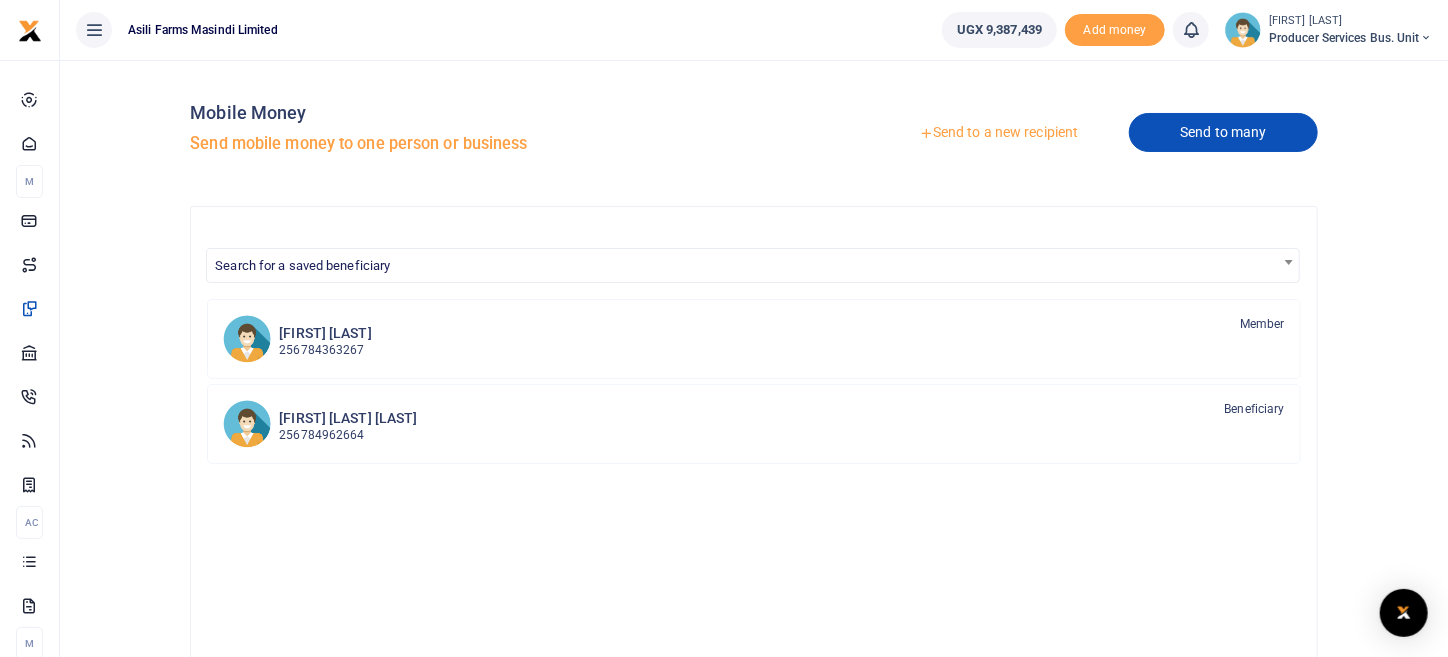 click on "Send to many" at bounding box center (1223, 132) 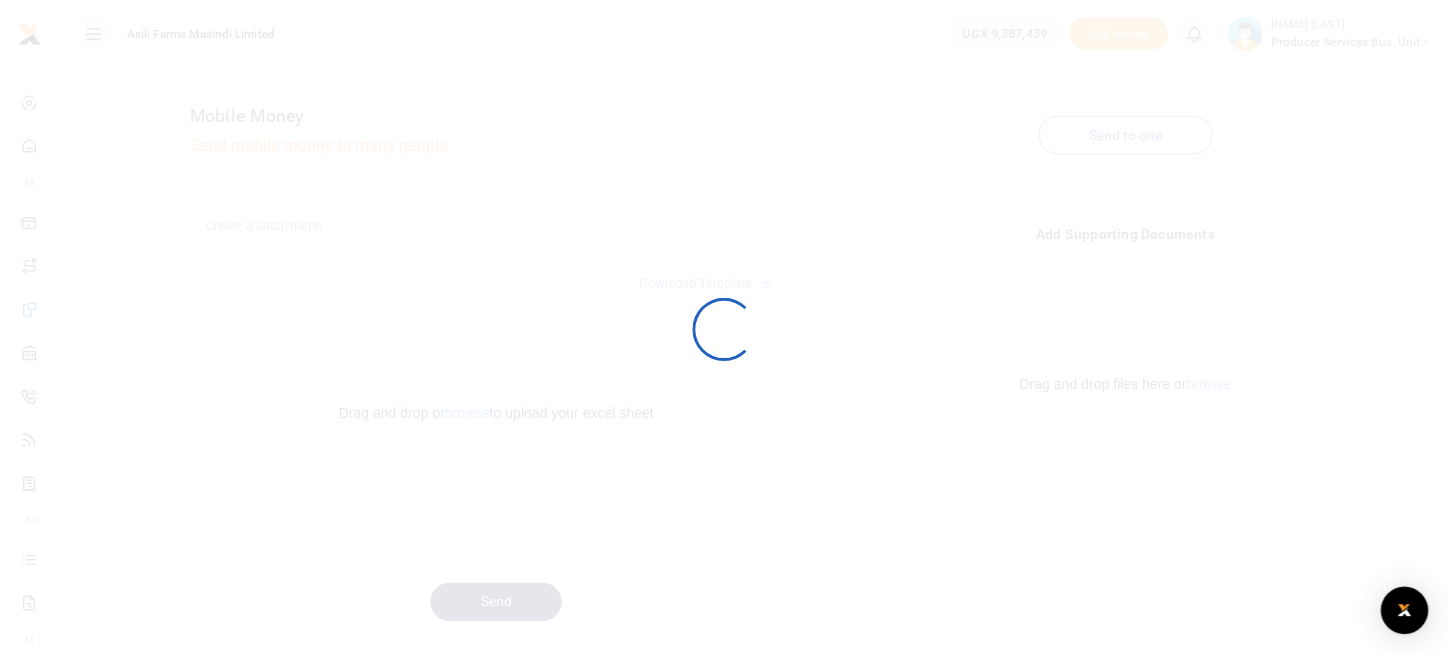 scroll, scrollTop: 0, scrollLeft: 0, axis: both 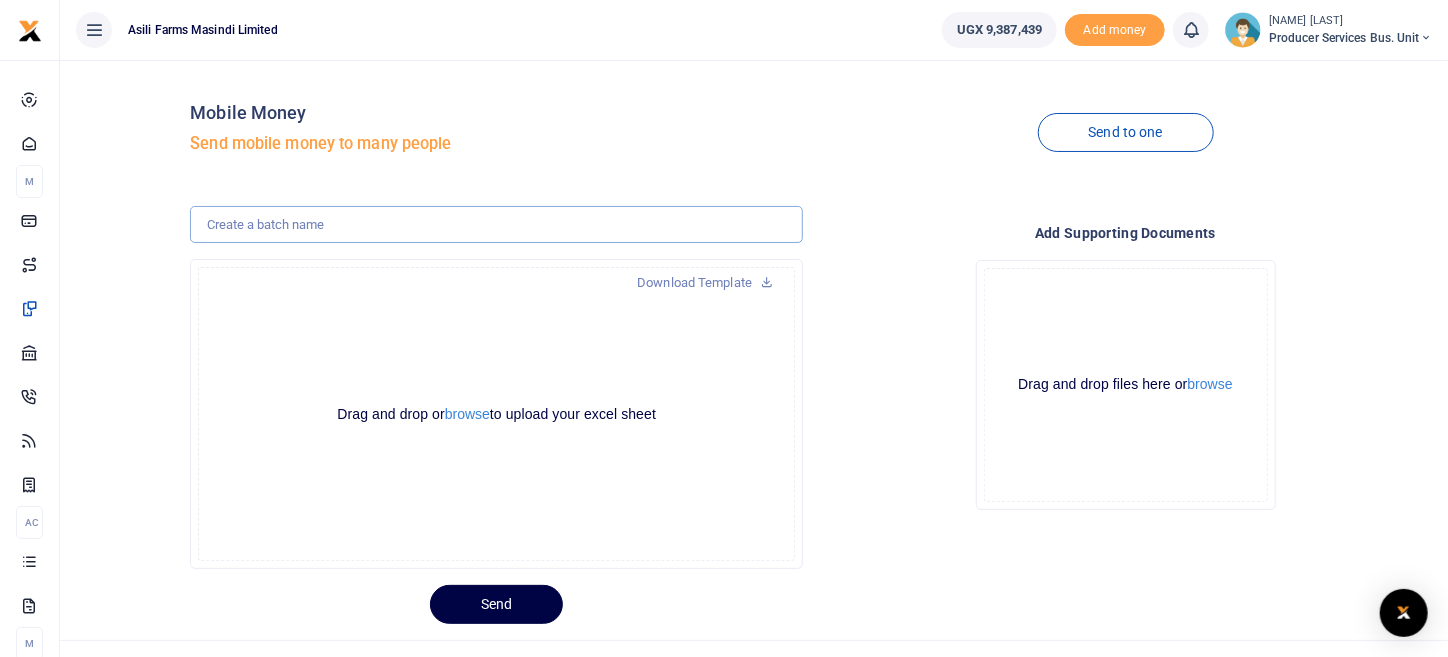 click at bounding box center (496, 225) 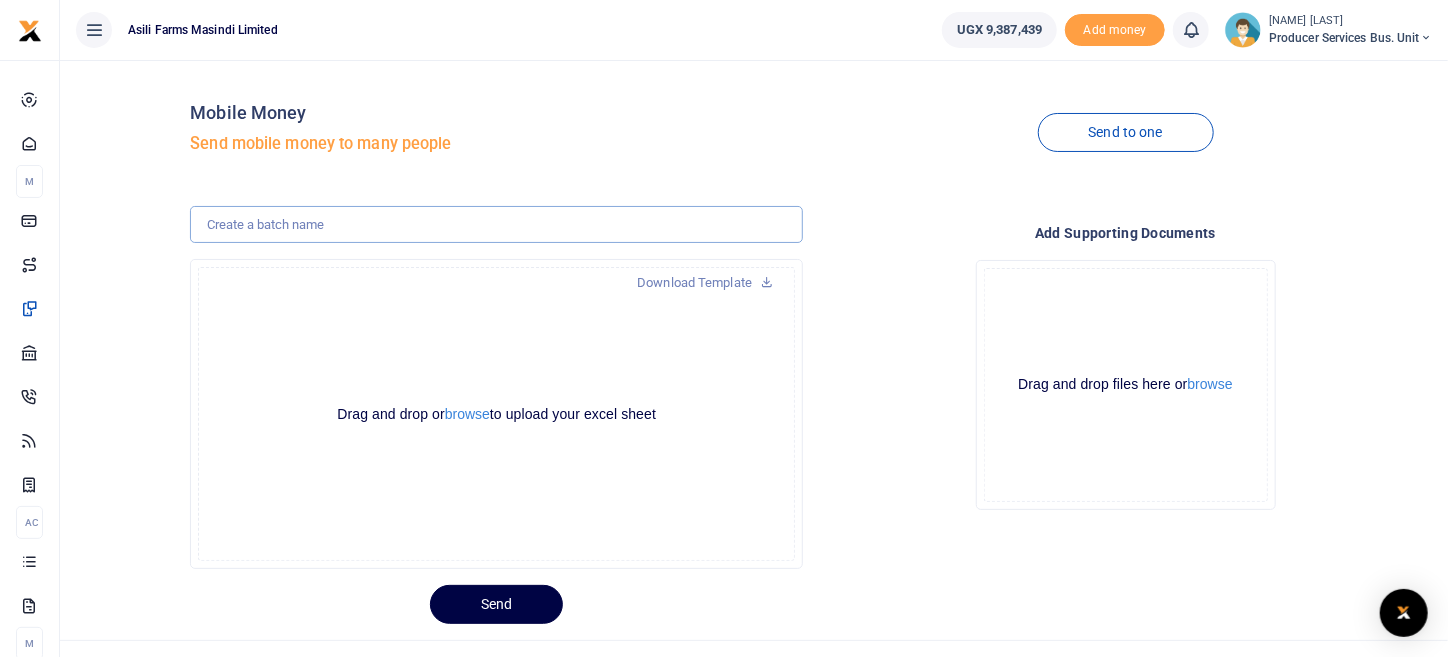 click at bounding box center (496, 225) 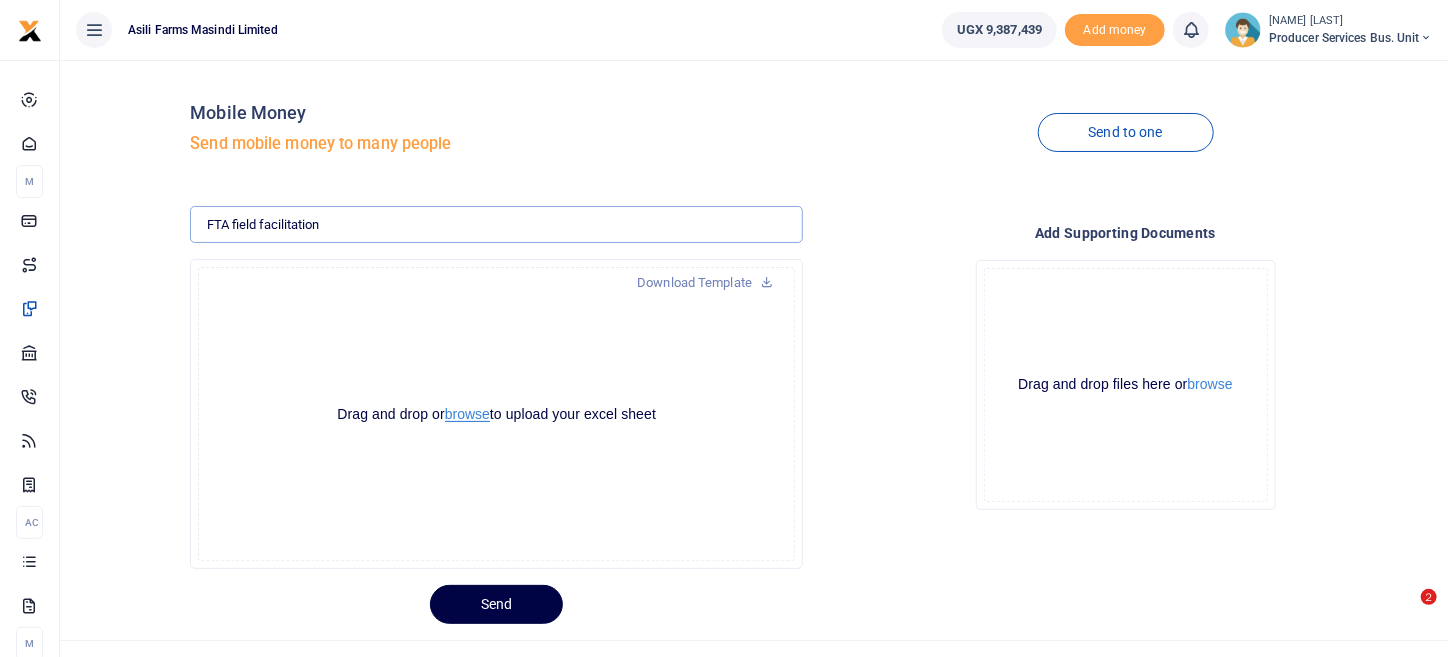 type on "FTA field facilitation" 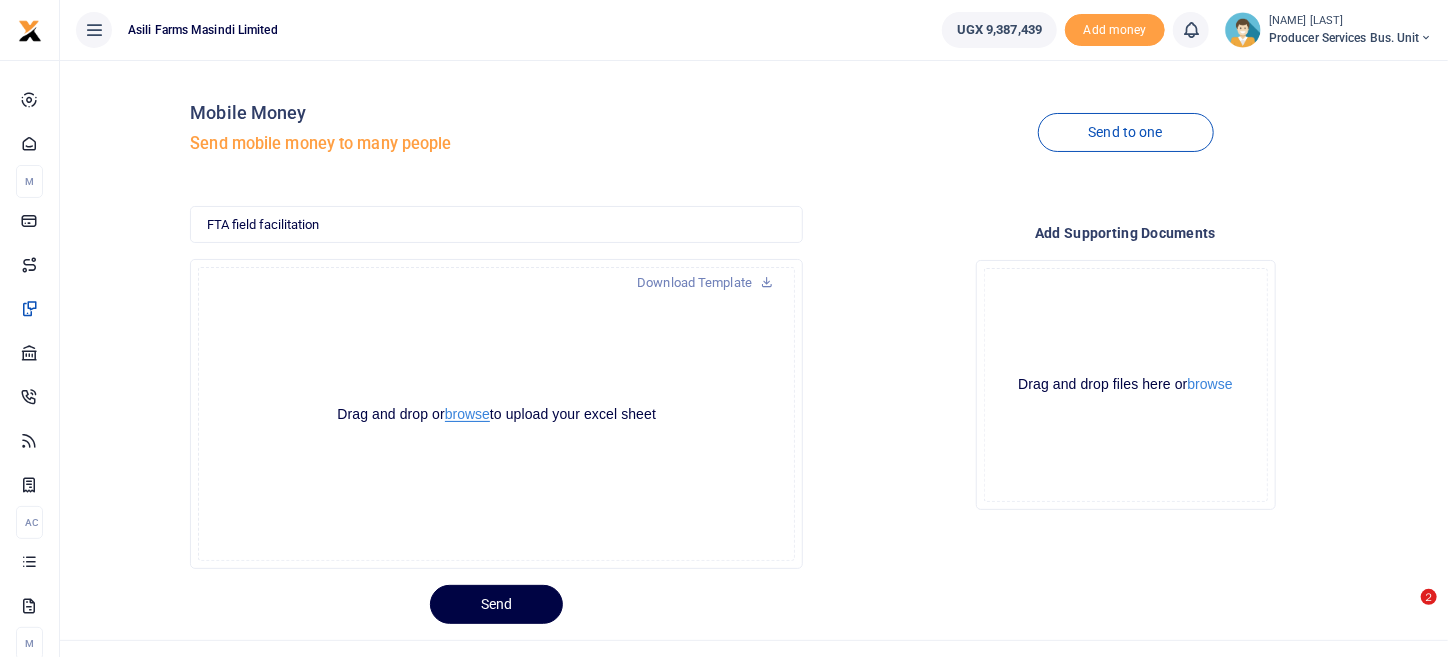 click on "browse" at bounding box center [467, 414] 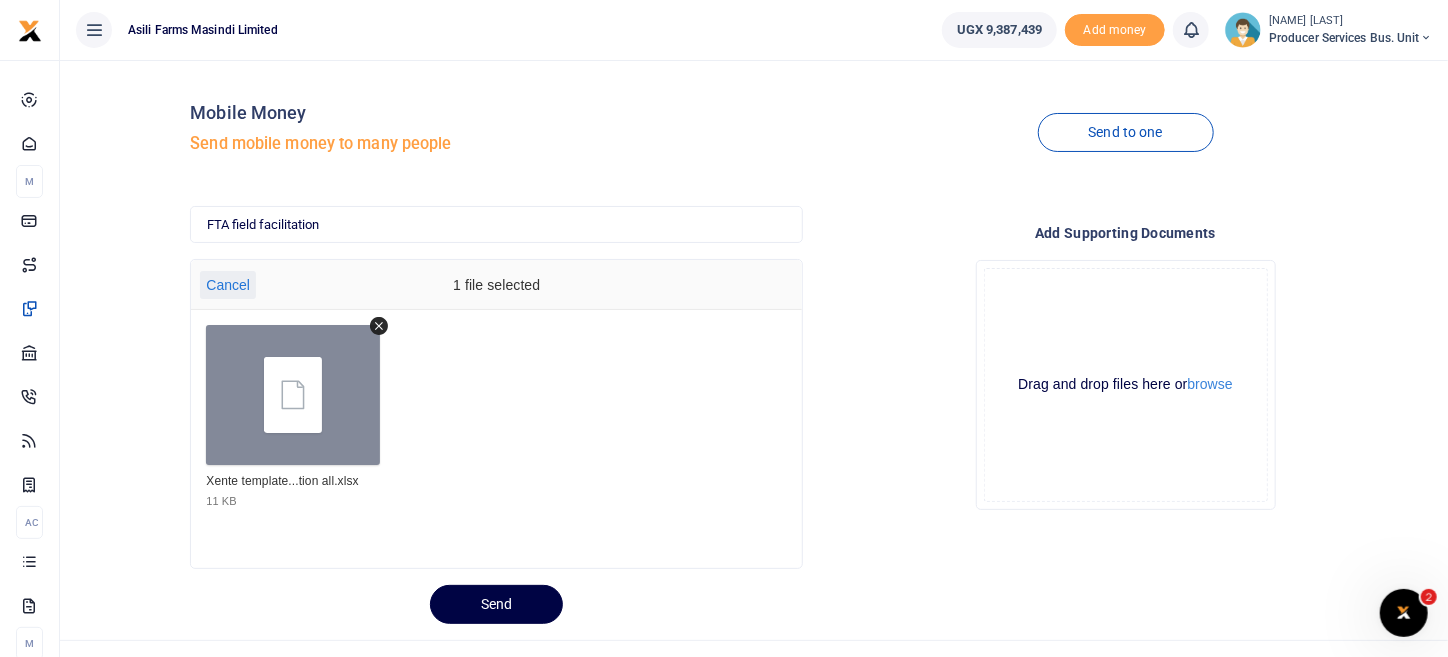 scroll, scrollTop: 0, scrollLeft: 0, axis: both 